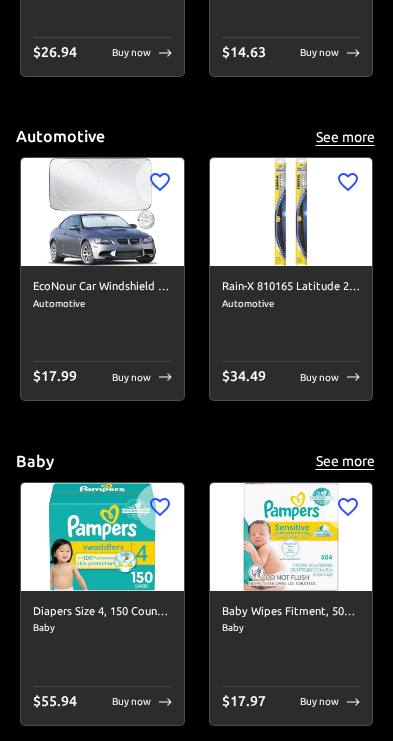 scroll, scrollTop: 1165, scrollLeft: 0, axis: vertical 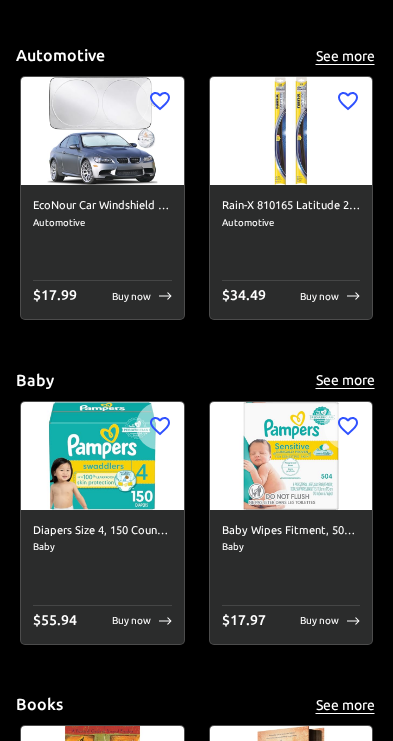 click 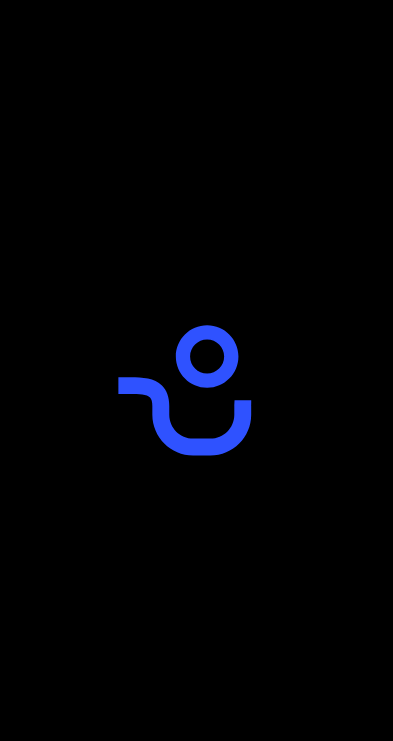 scroll, scrollTop: 0, scrollLeft: 0, axis: both 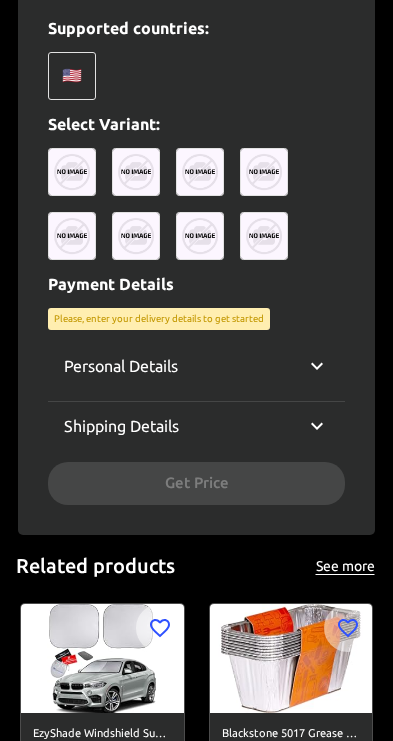 click 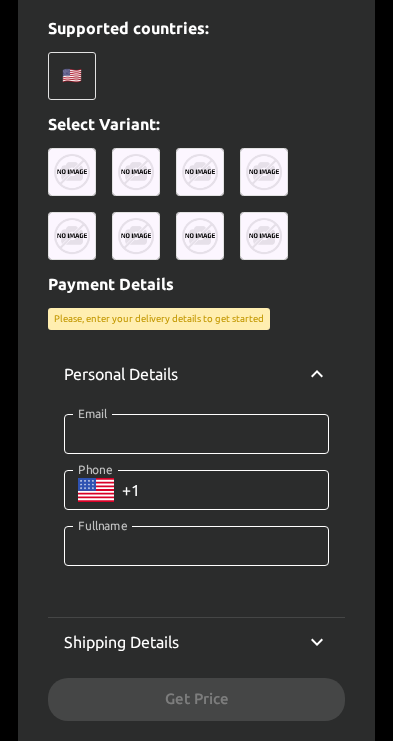 click 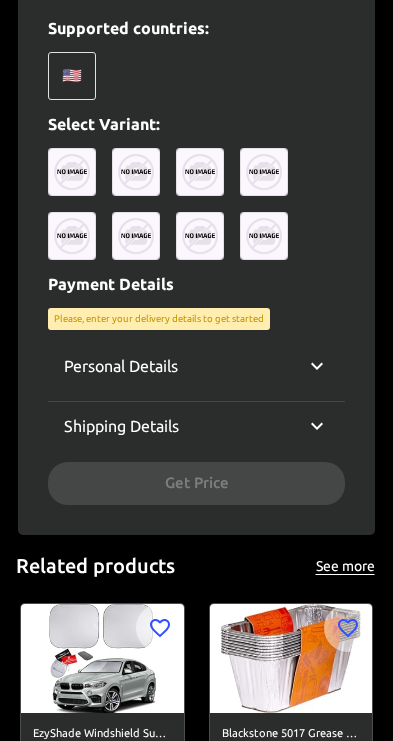click on "Shipping Details" at bounding box center [196, 426] 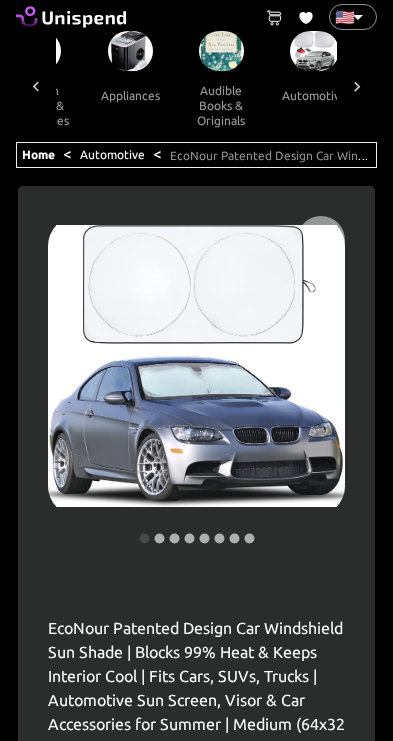 scroll, scrollTop: 0, scrollLeft: 0, axis: both 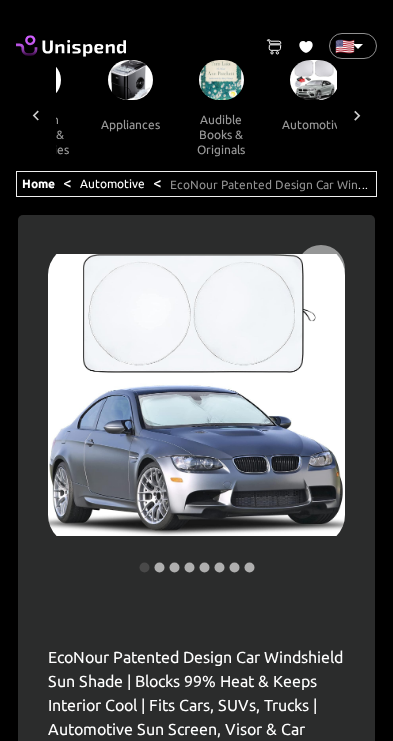click on "EcoNour Patented Design Car Windshield Sun Shade | Blocks 99% Heat & Keeps Interior Cool | Fits Cars, SUVs, Trucks | Automotive Sun Screen, Visor & Car Accessories for Summer | Medium (64x32 Inches)" at bounding box center [196, 717] 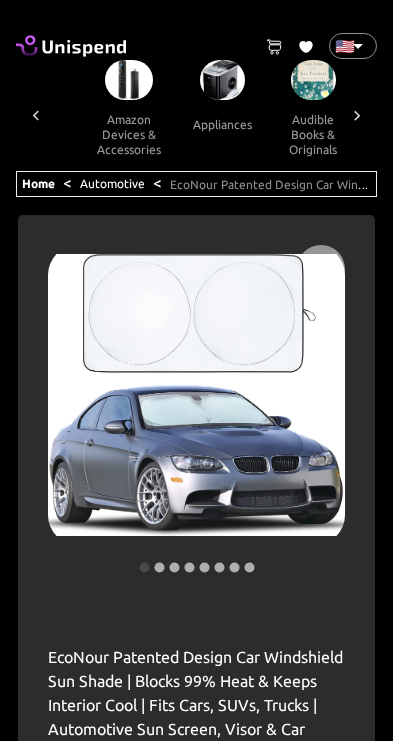 scroll, scrollTop: 0, scrollLeft: 0, axis: both 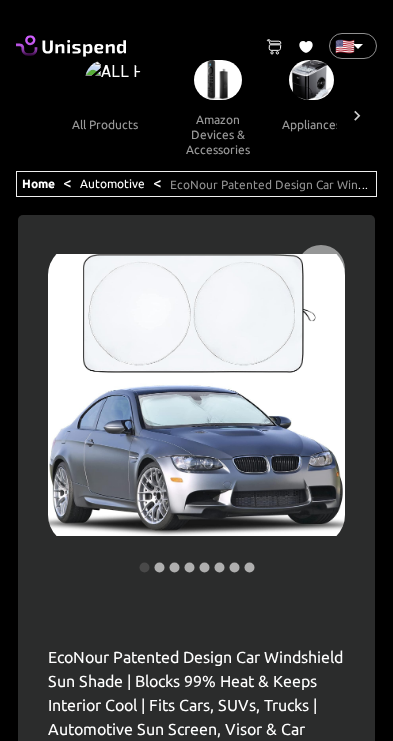 click on "0 Cart 0 Favorites 🇺🇸 US ​ all products amazon devices & accessories appliances audible books & originals automotive baby books camera & photo products cell phones & accessories climate pledge friendly clothing, shoes & jewelry computers & accessories electronics entertainment collectibles grocery & gourmet food handmade products health & household home & kitchen industrial & scientific musical instruments kitchen & dining pet supplies sports & outdoors amazon renewed apps & games arts, crafts & sewing beauty & personal care cds & vinyl mobile money fashion airtime swap crypto Home    <  Automotive  <  EcoNour Patented Design Car Windshield Sun Shade | Blocks 99% Heat & Keeps Interior Cool | Fits Cars, SUVs, Trucks | Automotive Sun Screen, Visor & Car Accessories for Summer | Medium (64x32 Inches) EcoNour Patented Design Car Windshield Sun Shade | Blocks 99% Heat & Keeps Interior Cool | Fits Cars, SUVs, Trucks | Automotive Sun Screen, Visor & Car Accessories for Summer | Medium (64x32 Inches) $ 15.99" at bounding box center [196, 1090] 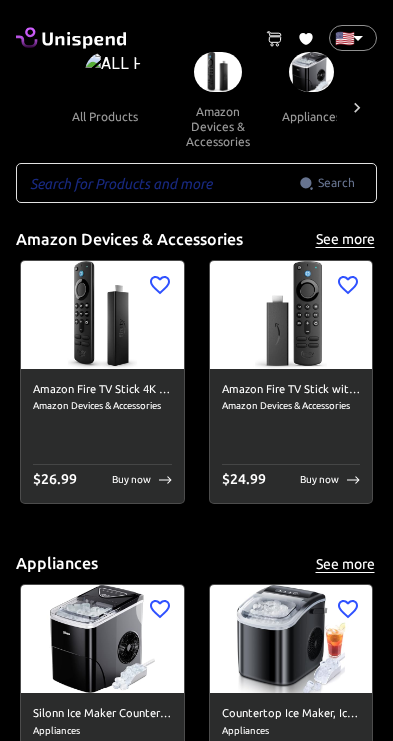 scroll, scrollTop: 7, scrollLeft: 0, axis: vertical 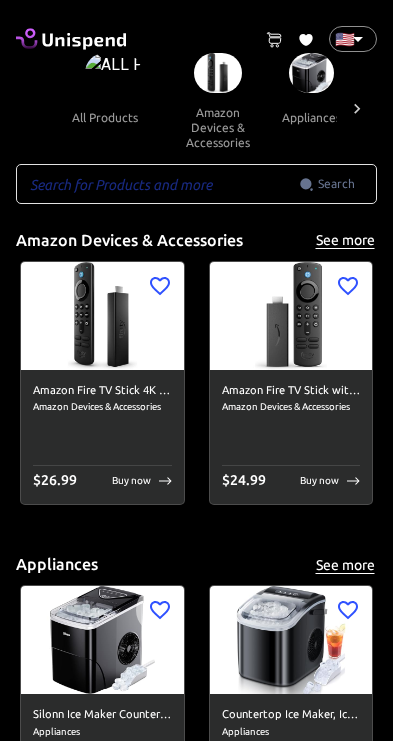 click at bounding box center [312, 73] 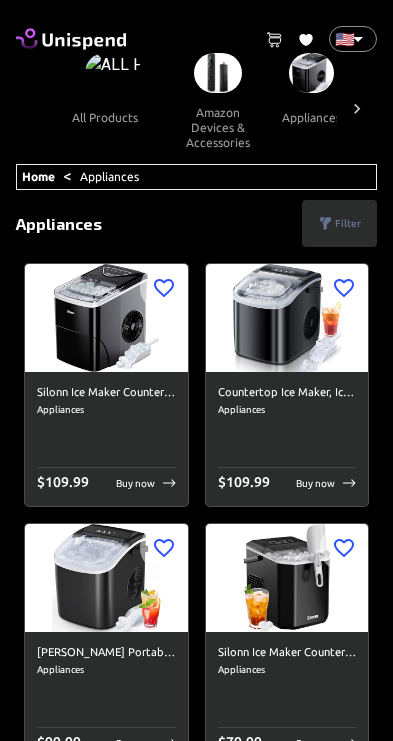 scroll, scrollTop: 0, scrollLeft: 0, axis: both 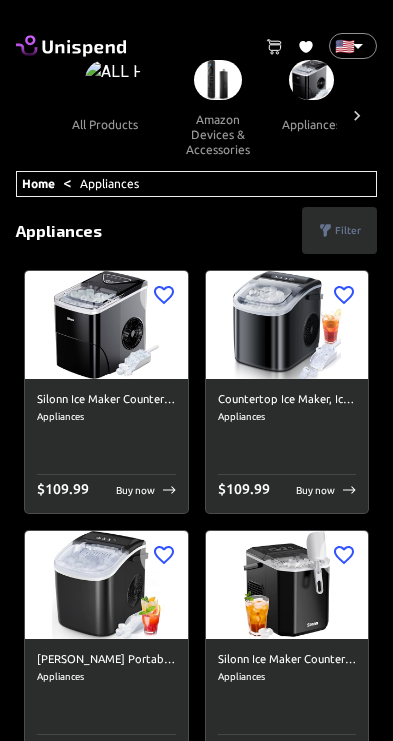 click at bounding box center [287, 325] 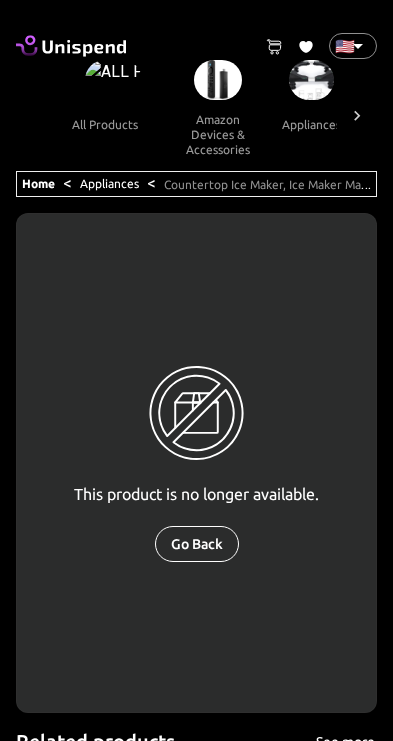 click at bounding box center (312, 80) 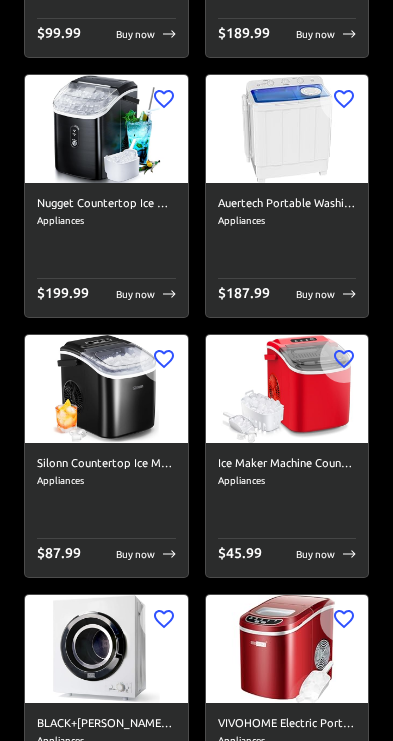scroll, scrollTop: 4877, scrollLeft: 0, axis: vertical 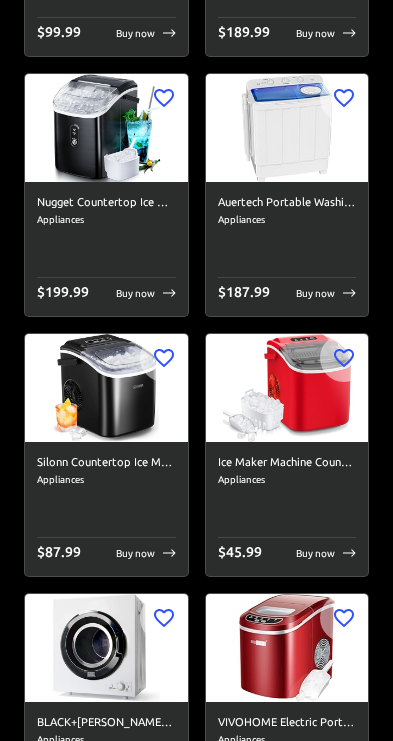 click at bounding box center (287, 128) 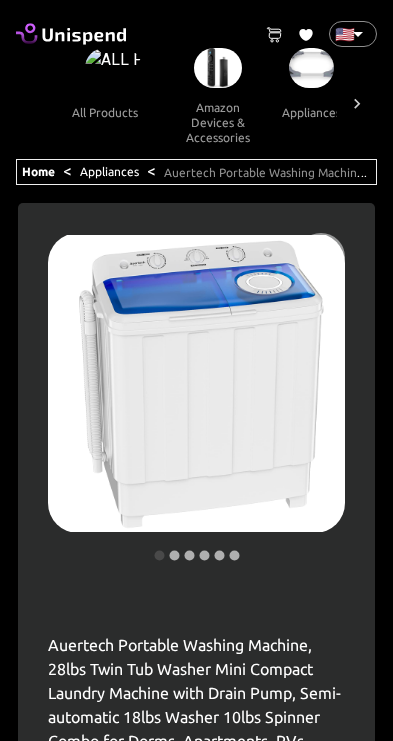 scroll, scrollTop: 0, scrollLeft: 0, axis: both 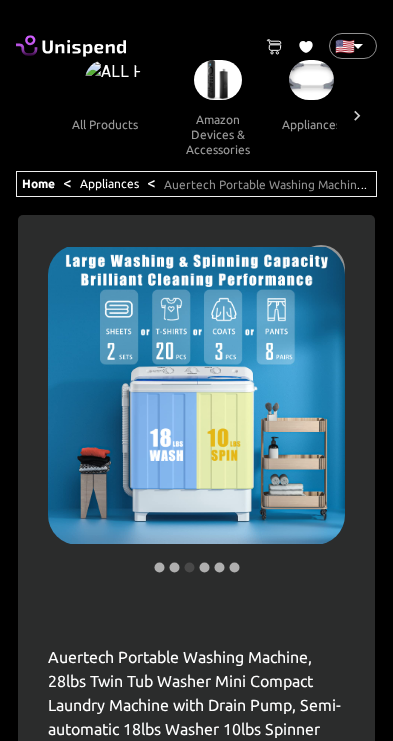 click on "Auertech Portable Washing Machine, 28lbs Twin Tub Washer Mini Compact Laundry Machine with Drain Pump, Semi-automatic 18lbs Washer 10lbs Spinner Combo for Dorms, Apartments, RVs Appliances $ 179.00 Product Details Supported countries: 🇺🇸 Select Variant:  Payment Details Please, enter your delivery details to get started Personal Details Email Email Phone ​ Phone Fullname Fullname Shipping Details Country ​ None Country State ​ None State City City Address Address Zipcode Zipcode Get Price" at bounding box center [196, 787] 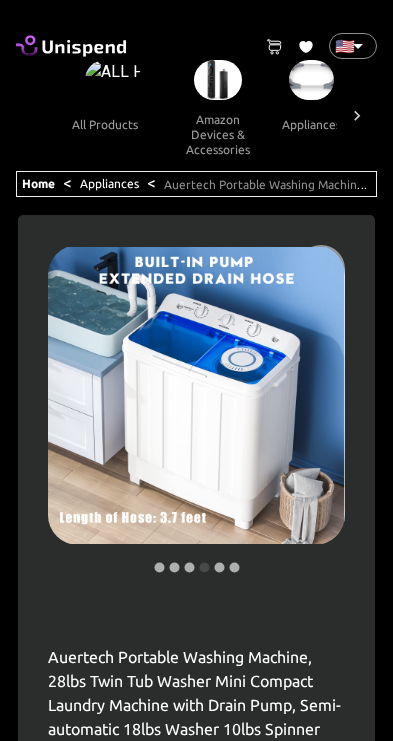 click at bounding box center [315, 412] 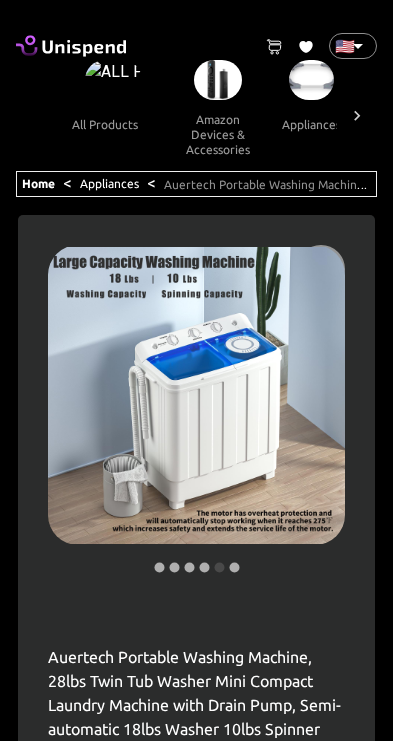 click 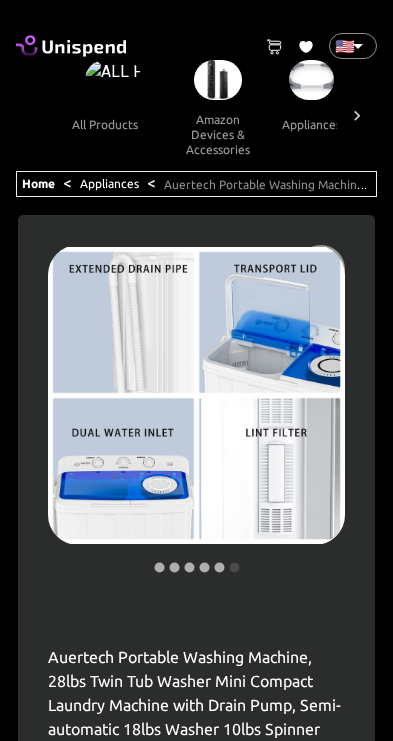 click at bounding box center (315, 412) 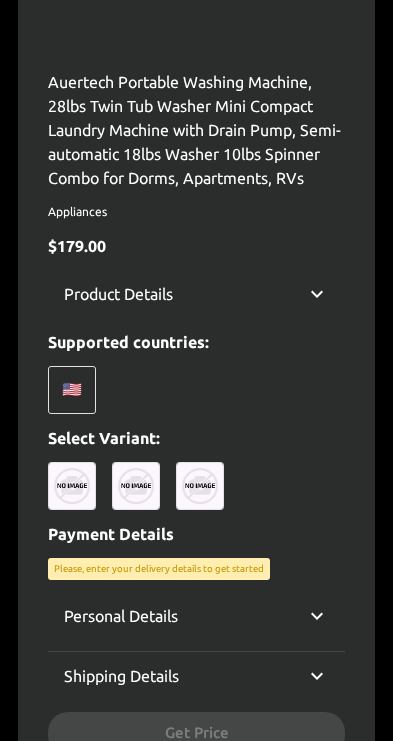 scroll, scrollTop: 576, scrollLeft: 0, axis: vertical 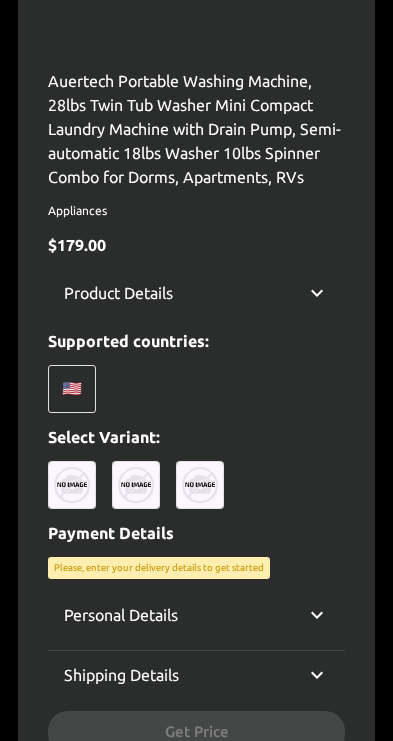 click on "🇺🇸" at bounding box center (72, 389) 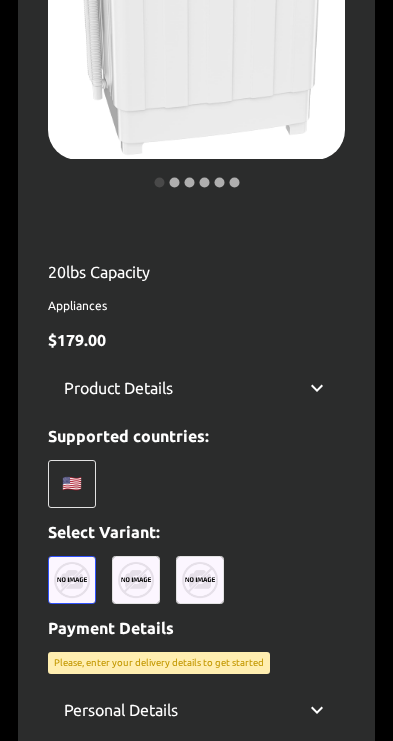click at bounding box center (136, 580) 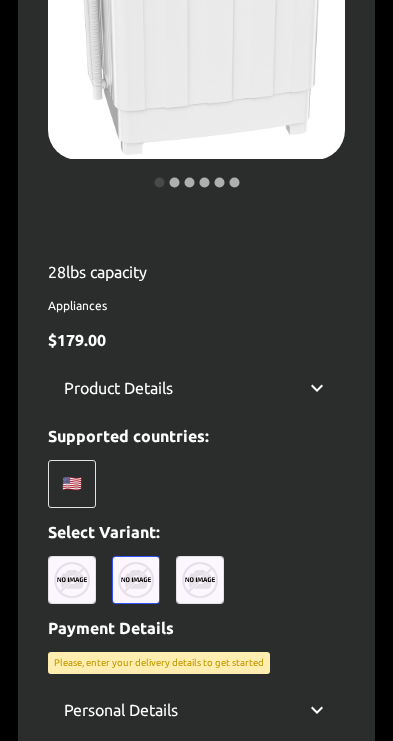 scroll, scrollTop: 386, scrollLeft: 0, axis: vertical 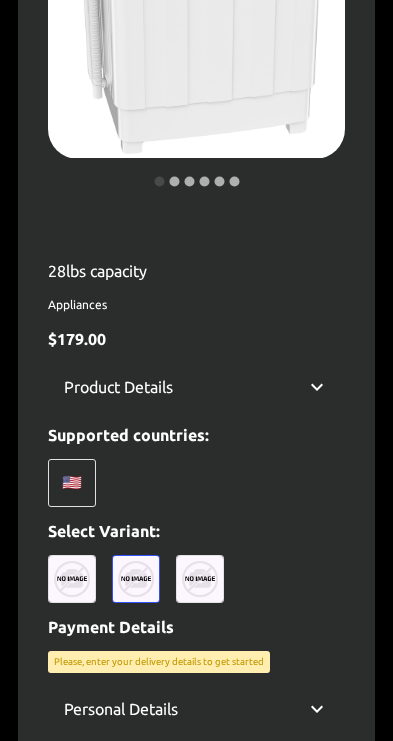 click at bounding box center (200, 579) 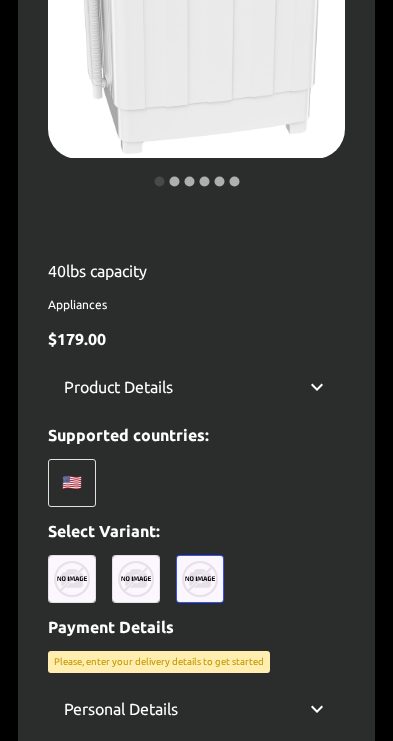 click at bounding box center (136, 579) 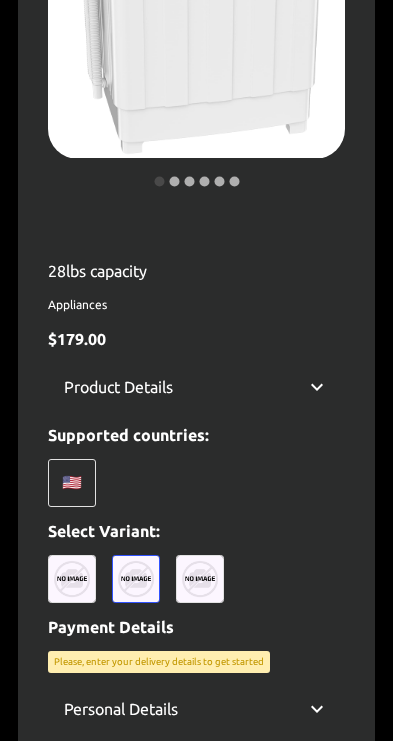click at bounding box center (72, 579) 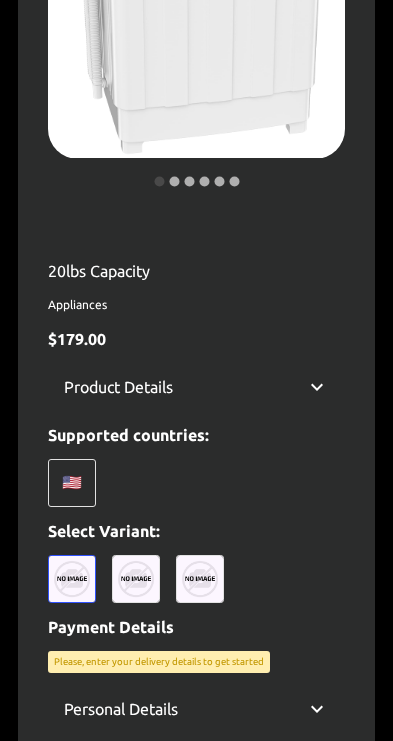 click at bounding box center (136, 579) 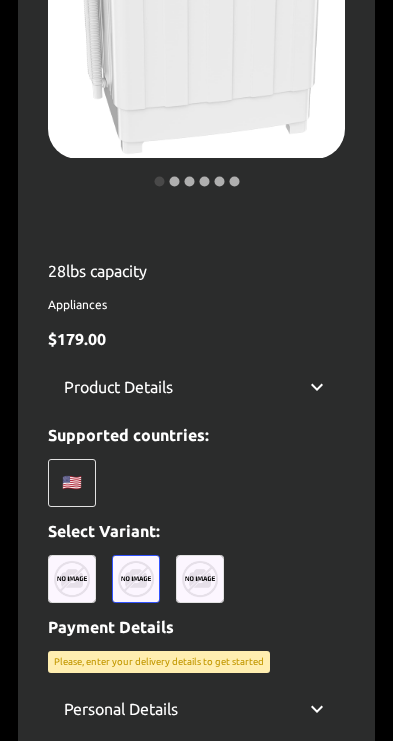 click at bounding box center (200, 579) 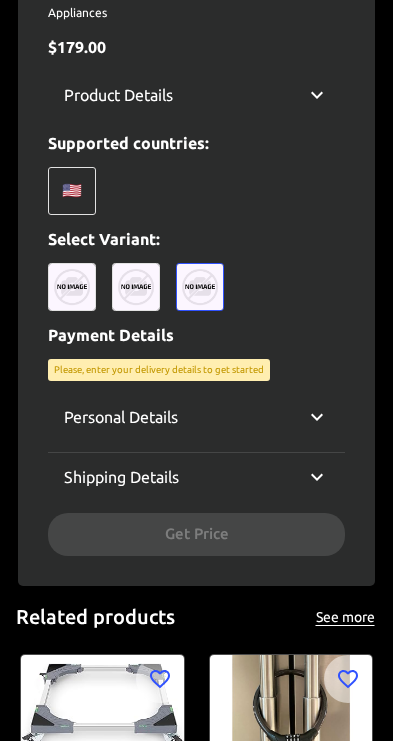 scroll, scrollTop: 683, scrollLeft: 0, axis: vertical 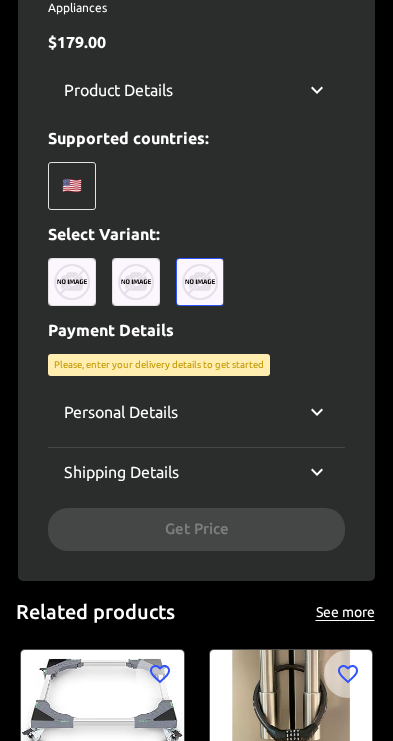 click on "Please, enter your delivery details to get started" at bounding box center [159, 365] 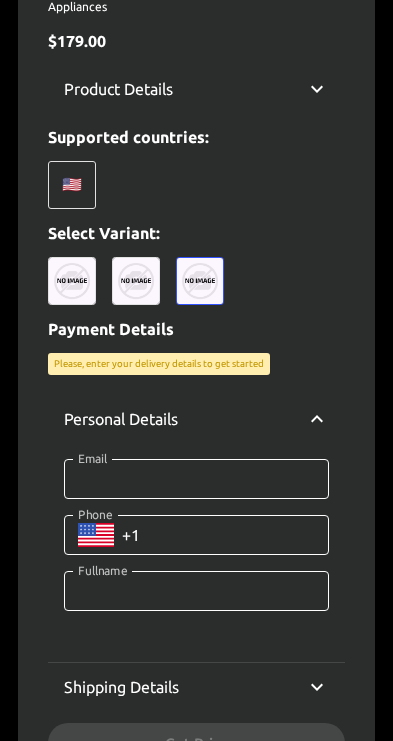 click on "Email" at bounding box center (196, 479) 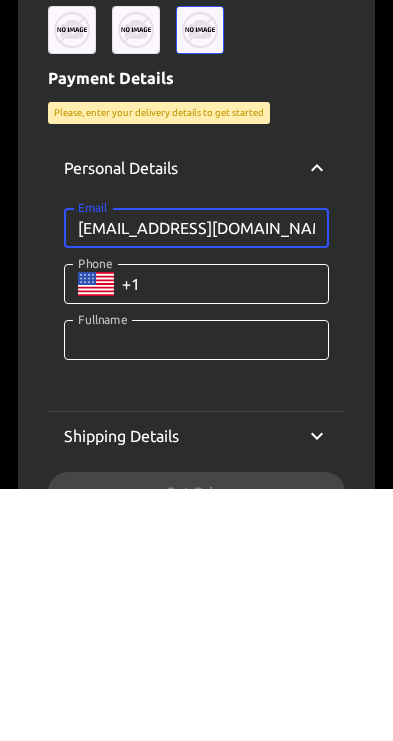 type on "[EMAIL_ADDRESS][DOMAIN_NAME]" 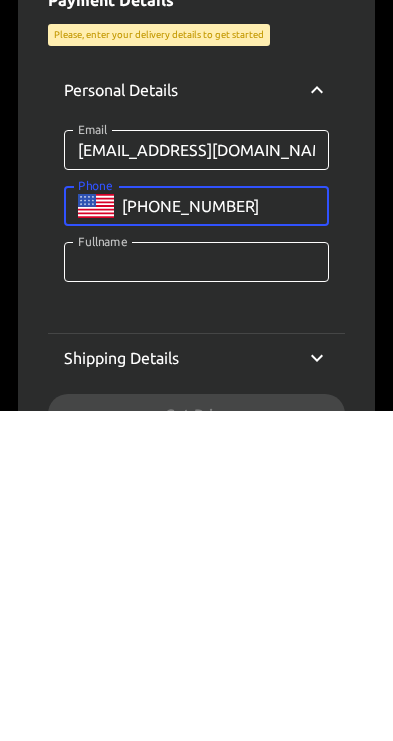type on "[PHONE_NUMBER]" 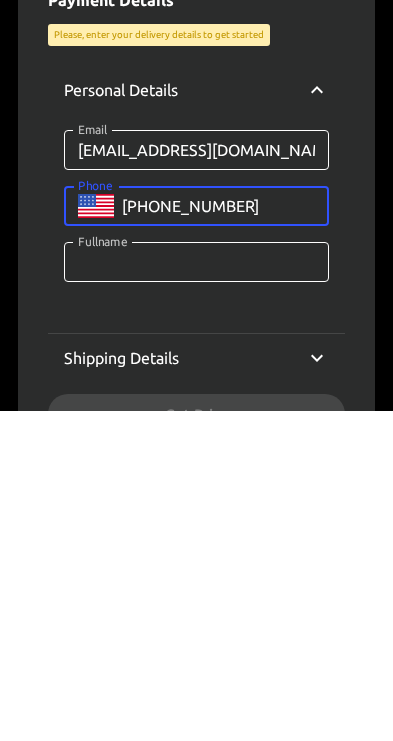 click on "Fullname" at bounding box center (196, 592) 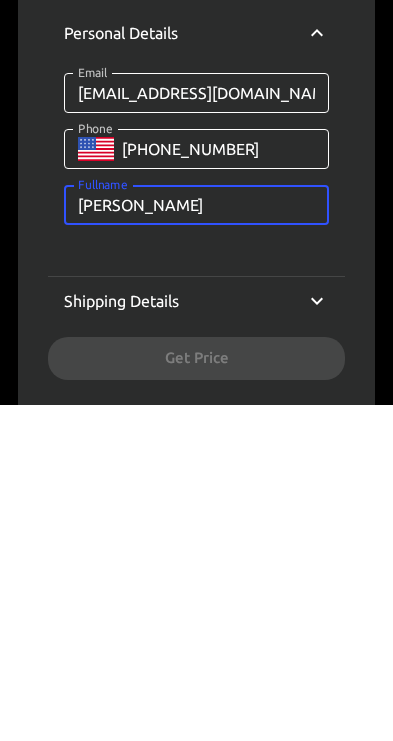 type on "[PERSON_NAME]" 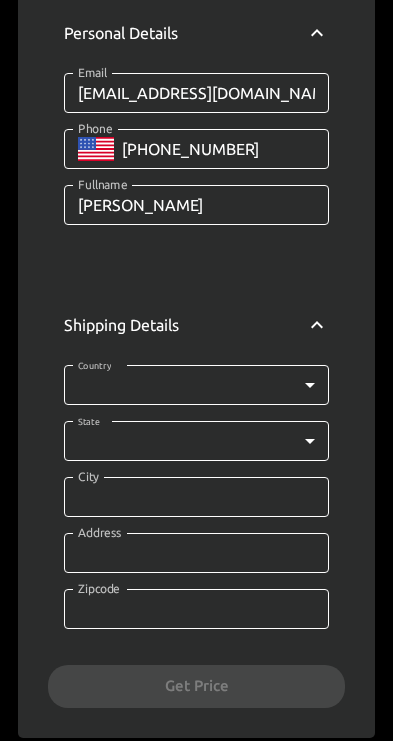 click on "0 Cart 0 Favorites 🇺🇸 US ​ all products amazon devices & accessories appliances audible books & originals automotive baby books camera & photo products cell phones & accessories climate pledge friendly clothing, shoes & jewelry computers & accessories electronics entertainment collectibles grocery & gourmet food handmade products health & household home & kitchen industrial & scientific musical instruments kitchen & dining pet supplies sports & outdoors amazon renewed apps & games arts, crafts & sewing beauty & personal care cds & vinyl mobile money fashion airtime swap crypto Home    <  Appliances  <  Auertech Portable Washing Machine, 28lbs Twin Tub Washer Mini Compact Laundry Machine with Drain Pump, Semi-automatic 18lbs Washer 10lbs Spinner Combo for Dorms, Apartments, RVs 40lbs capacity Appliances $ 179.00 Product Details Supported countries: 🇺🇸 Select Variant:  Payment Details Please, enter your delivery details to get started Personal Details Email [EMAIL_ADDRESS][DOMAIN_NAME] Email Phone ​" at bounding box center (196, 48) 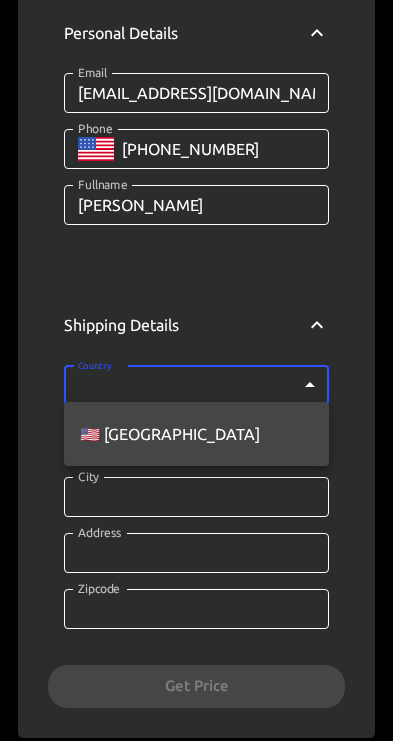 click on "🇺🇸 [GEOGRAPHIC_DATA]" at bounding box center (196, 434) 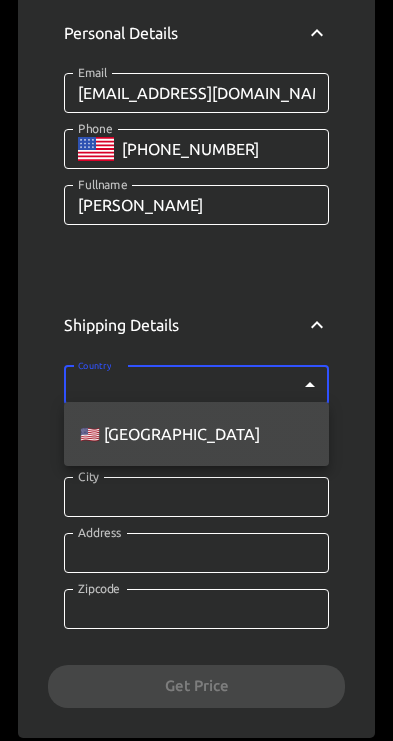 type on "US" 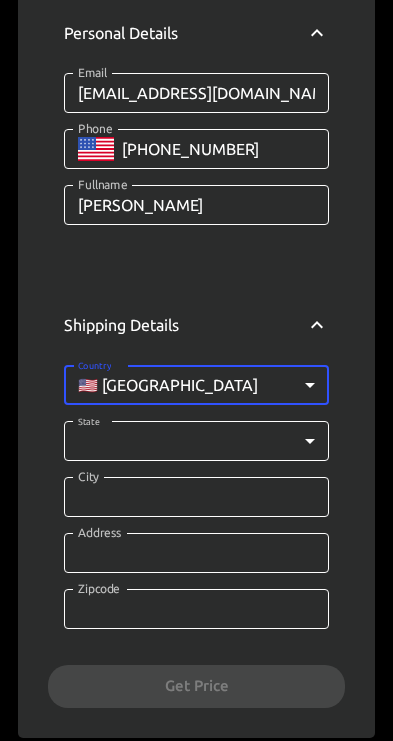 click on "0 Cart 0 Favorites 🇺🇸 US ​ all products amazon devices & accessories appliances audible books & originals automotive baby books camera & photo products cell phones & accessories climate pledge friendly clothing, shoes & jewelry computers & accessories electronics entertainment collectibles grocery & gourmet food handmade products health & household home & kitchen industrial & scientific musical instruments kitchen & dining pet supplies sports & outdoors amazon renewed apps & games arts, crafts & sewing beauty & personal care cds & vinyl mobile money fashion airtime swap crypto Home    <  Appliances  <  Auertech Portable Washing Machine, 28lbs Twin Tub Washer Mini Compact Laundry Machine with Drain Pump, Semi-automatic 18lbs Washer 10lbs Spinner Combo for Dorms, Apartments, RVs 40lbs capacity Appliances $ 179.00 Product Details Supported countries: 🇺🇸 Select Variant:  Payment Details Please, enter your delivery details to get started Personal Details Email [EMAIL_ADDRESS][DOMAIN_NAME] Email Phone ​" at bounding box center [196, 48] 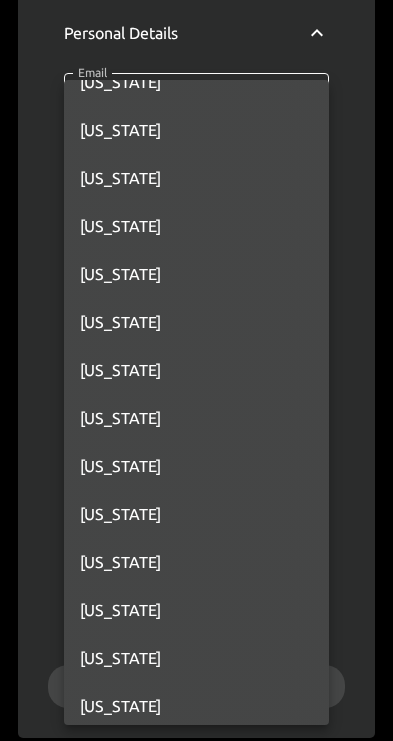 scroll, scrollTop: 1265, scrollLeft: 0, axis: vertical 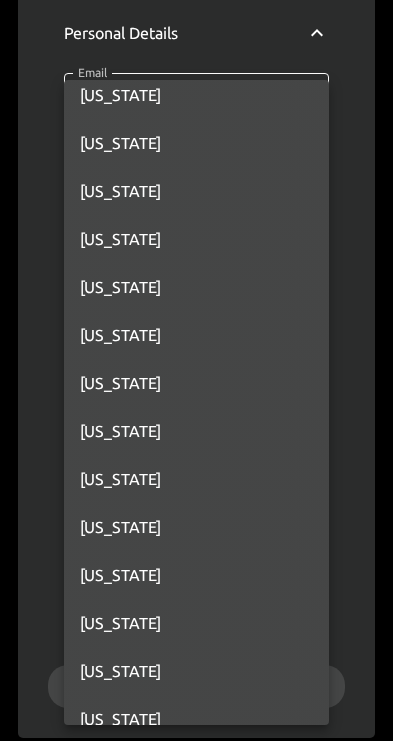 click on "[US_STATE]" at bounding box center (196, 383) 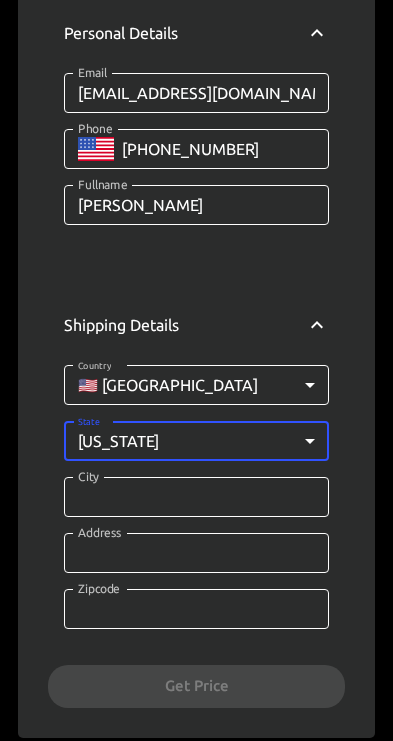 click on "City" at bounding box center [196, 497] 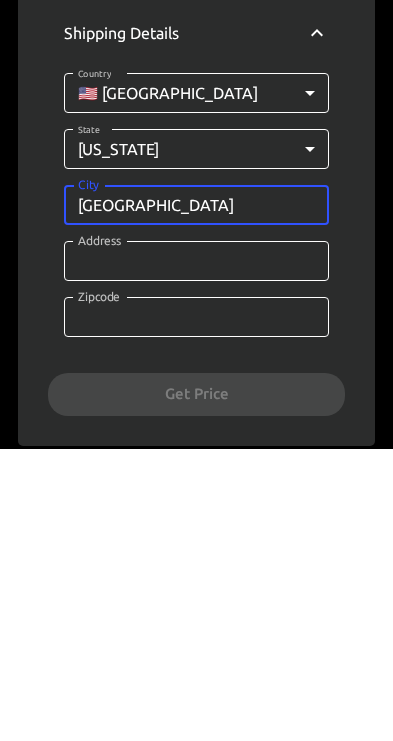 type on "[GEOGRAPHIC_DATA]" 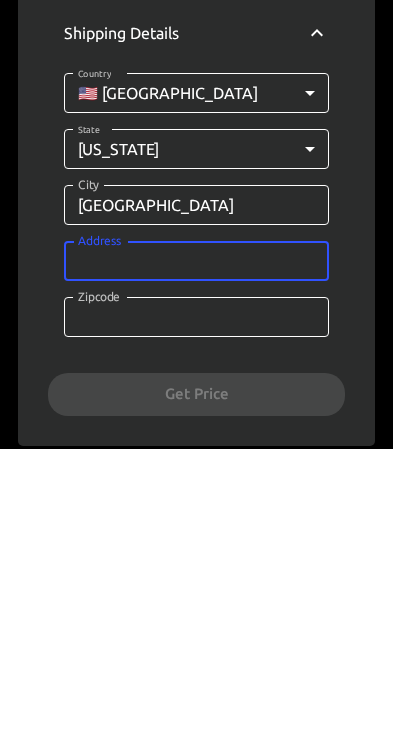 scroll, scrollTop: 1082, scrollLeft: 0, axis: vertical 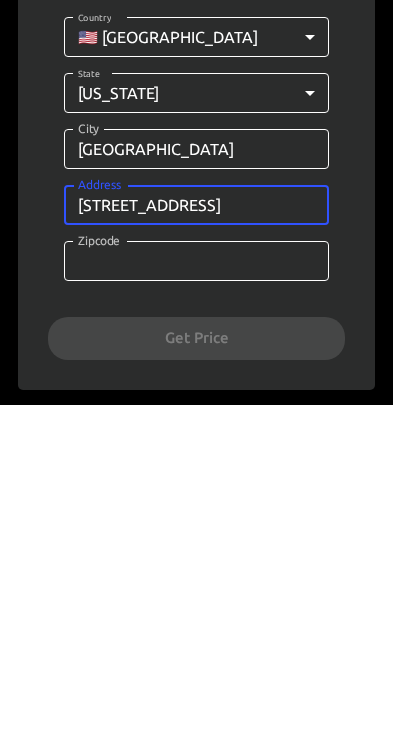 type on "[STREET_ADDRESS]" 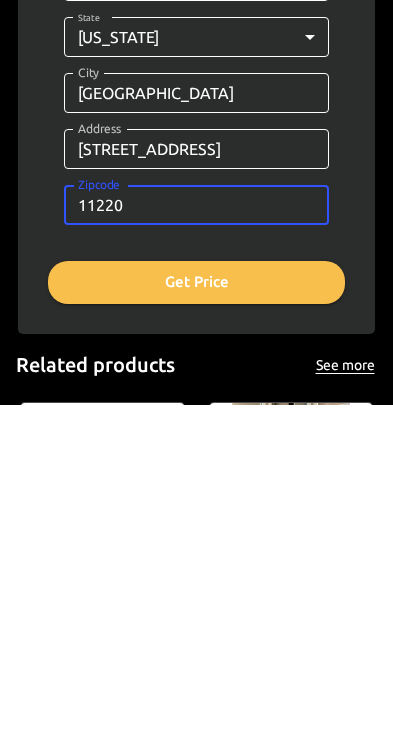 type on "11220" 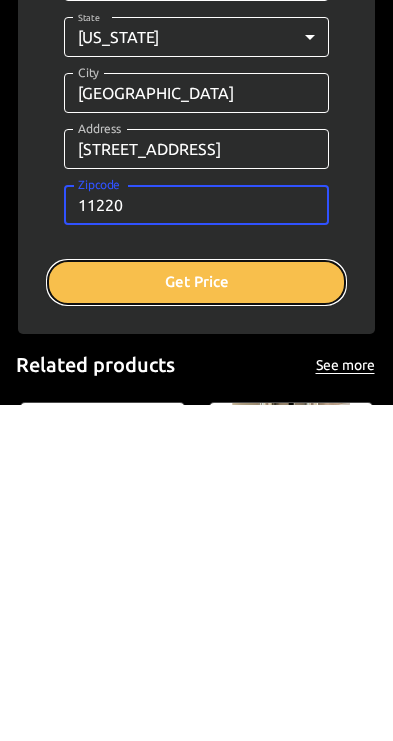 click on "Get Price" at bounding box center [196, 618] 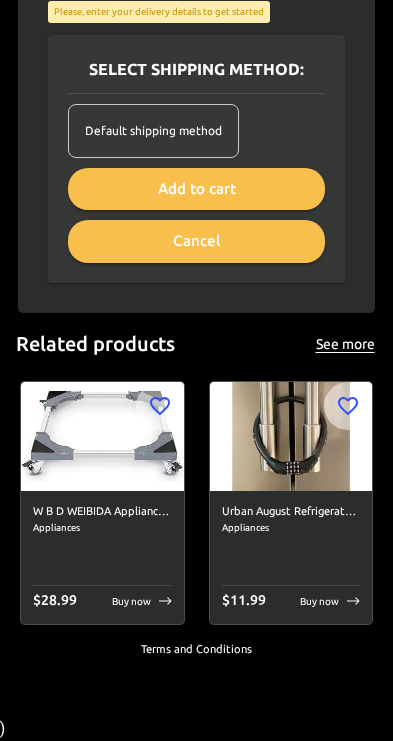 scroll, scrollTop: 1030, scrollLeft: 0, axis: vertical 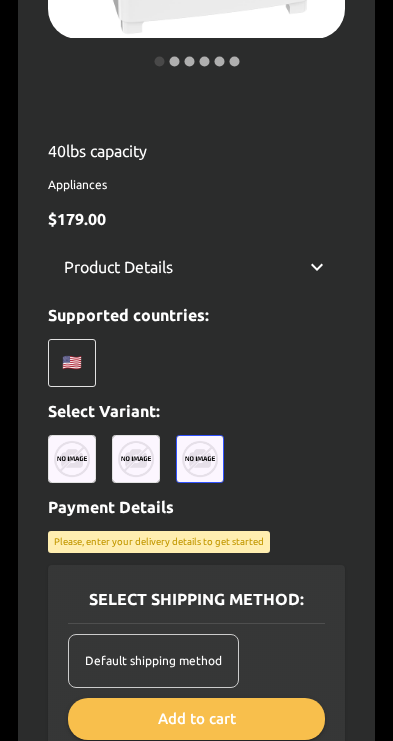 click on "Default shipping method" at bounding box center (153, 661) 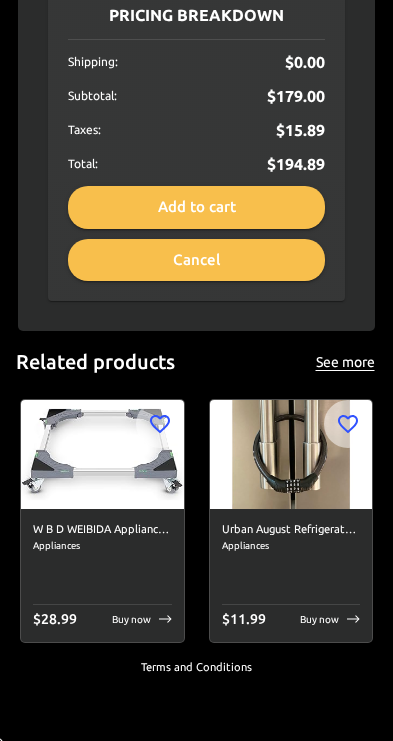 scroll, scrollTop: 1103, scrollLeft: 0, axis: vertical 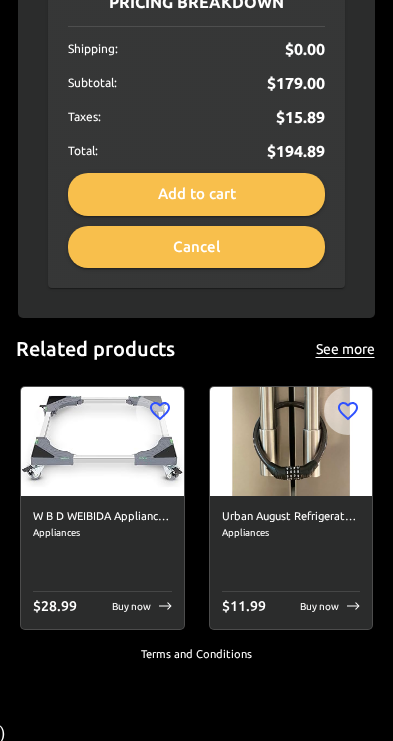 click at bounding box center (291, 441) 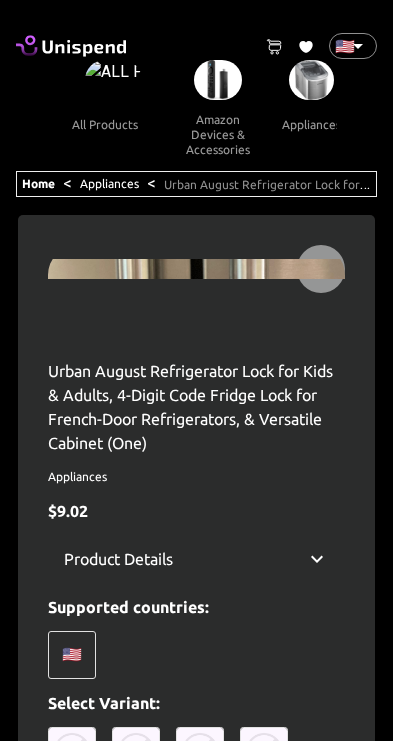 type on "[EMAIL_ADDRESS][DOMAIN_NAME]" 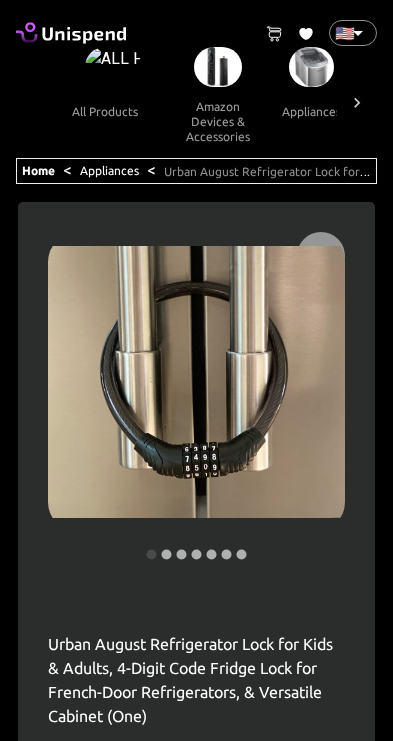 scroll, scrollTop: 0, scrollLeft: 0, axis: both 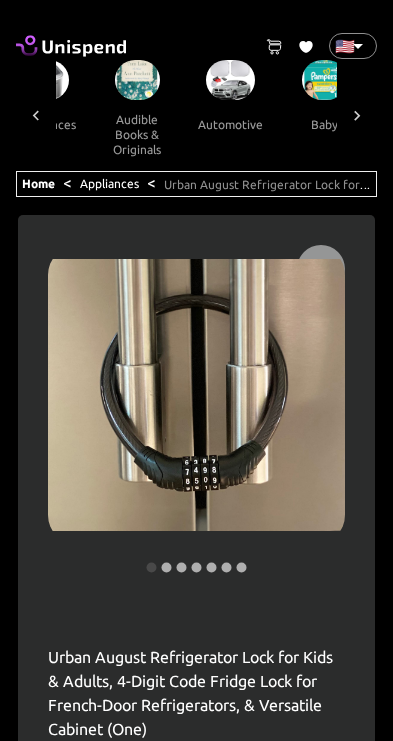click at bounding box center (230, 80) 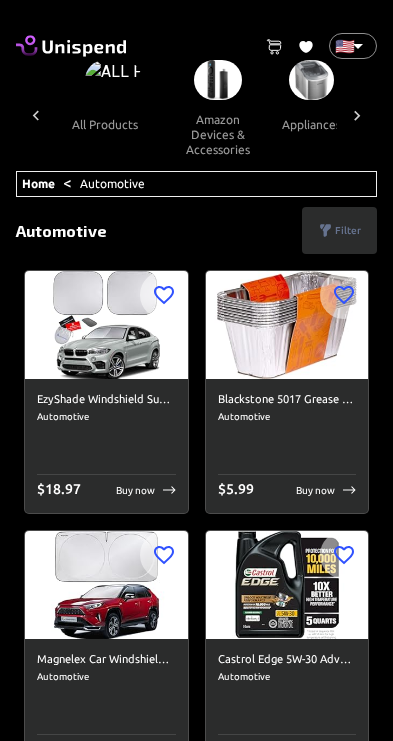 scroll, scrollTop: 0, scrollLeft: 181, axis: horizontal 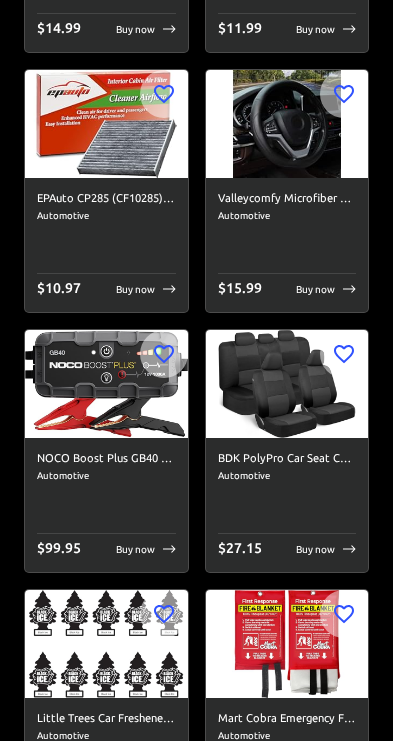click at bounding box center (287, 384) 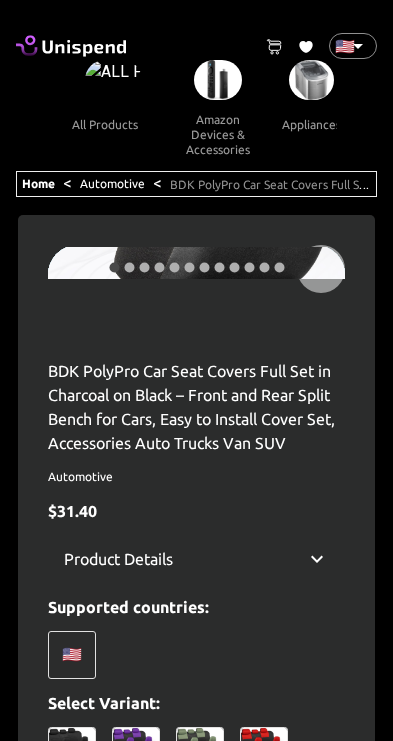 type on "[EMAIL_ADDRESS][DOMAIN_NAME]" 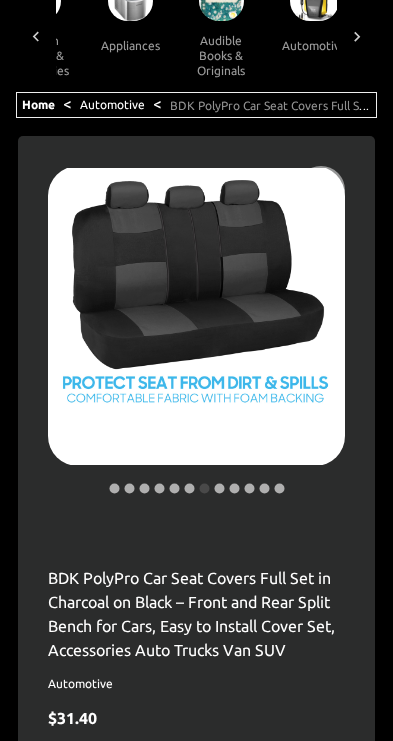 scroll, scrollTop: 0, scrollLeft: 0, axis: both 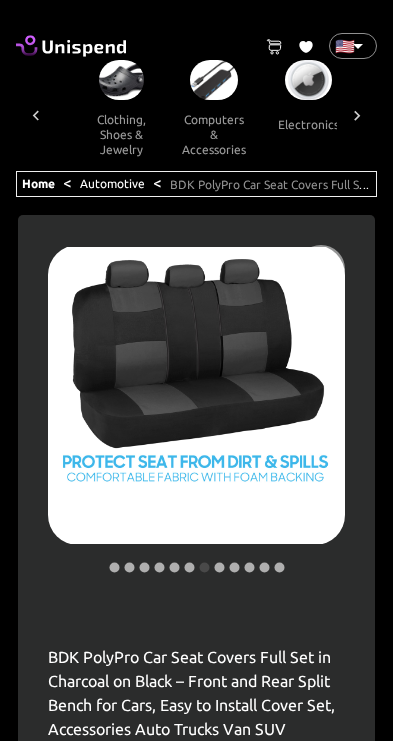 click at bounding box center (121, 80) 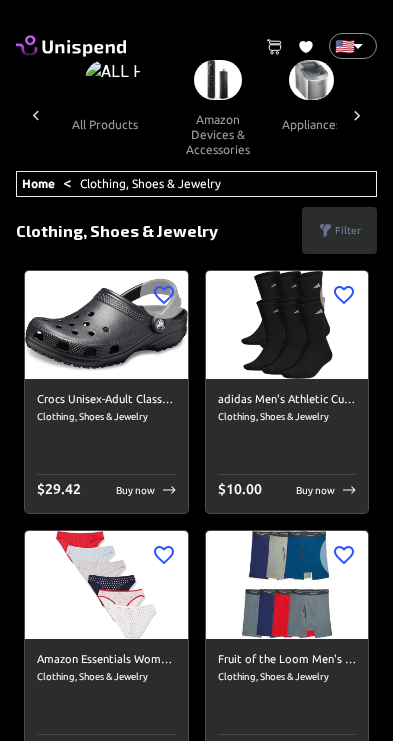 scroll, scrollTop: 0, scrollLeft: 726, axis: horizontal 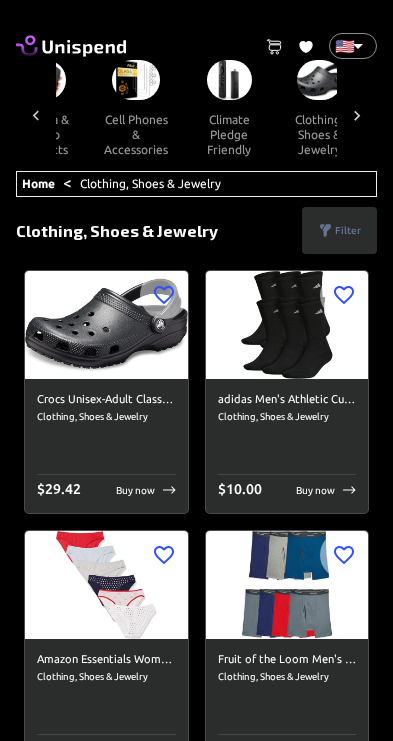 click on "clothing, shoes & jewelry" at bounding box center [319, 134] 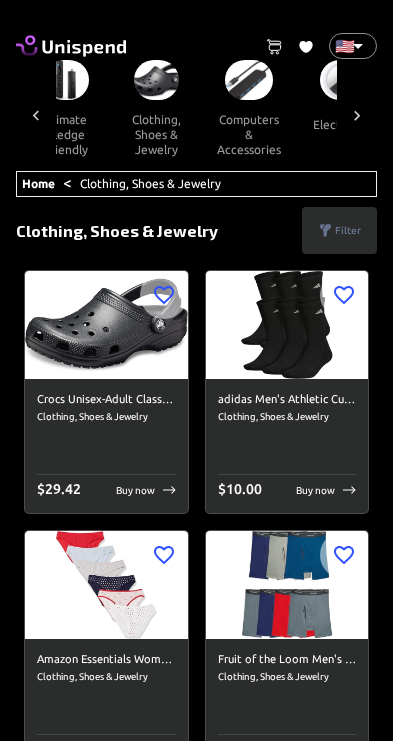 scroll, scrollTop: 0, scrollLeft: 907, axis: horizontal 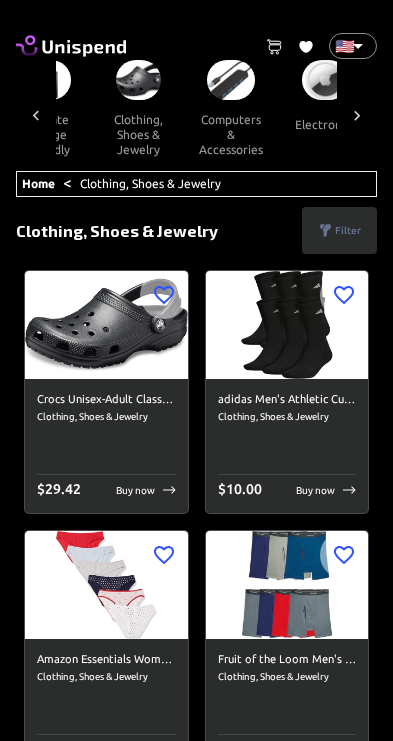 click on "computers & accessories" at bounding box center (231, 134) 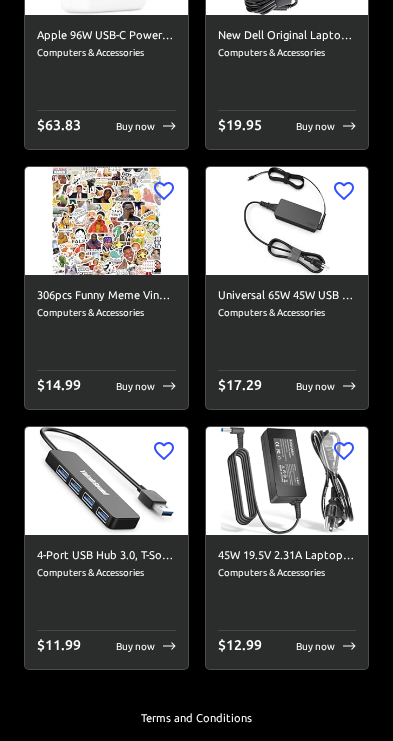 scroll, scrollTop: 12650, scrollLeft: 0, axis: vertical 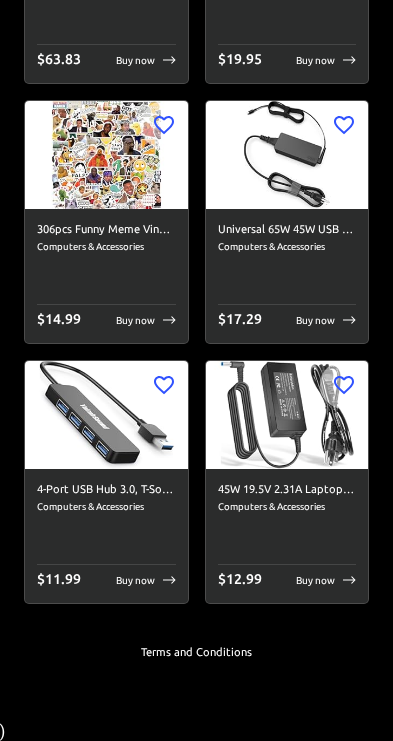 click on "0 Cart 0 Favorites 🇺🇸 US ​ all products amazon devices & accessories appliances audible books & originals automotive baby books camera & photo products cell phones & accessories climate pledge friendly clothing, shoes & jewelry computers & accessories electronics entertainment collectibles grocery & gourmet food handmade products health & household home & kitchen industrial & scientific musical instruments kitchen & dining pet supplies sports & outdoors amazon renewed apps & games arts, crafts & sewing beauty & personal care cds & vinyl mobile money fashion airtime swap crypto Home    <  Computers & Accessories ​ Search ​   Filter Clear filters Price range   $ 1  -  $25 $ 26  -  $50 $ 51  -  $100 $ 101  -  $500 $ 501  -  more Category   (1) Amazon Devices & Accessories Appliances Audible Books & Originals Automotive Baby Books Camera & Photo Products Cell Phones & Accessories Climate Pledge Friendly Clothing, Shoes & Jewelry Computers & Accessories Electronics Entertainment Collectibles Fashion" at bounding box center [196, -5965] 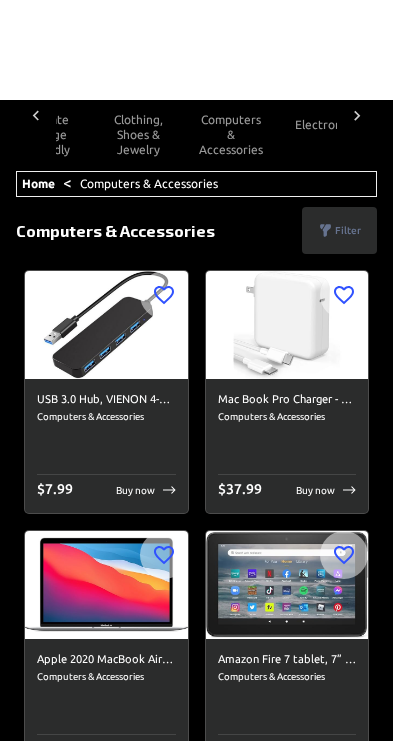 scroll, scrollTop: 0, scrollLeft: 0, axis: both 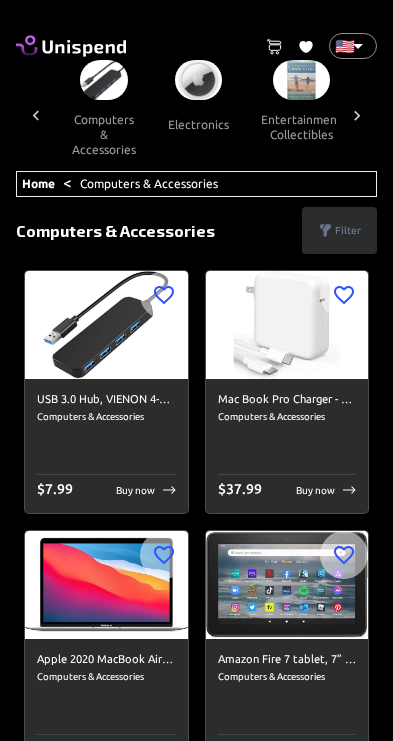click at bounding box center [198, 80] 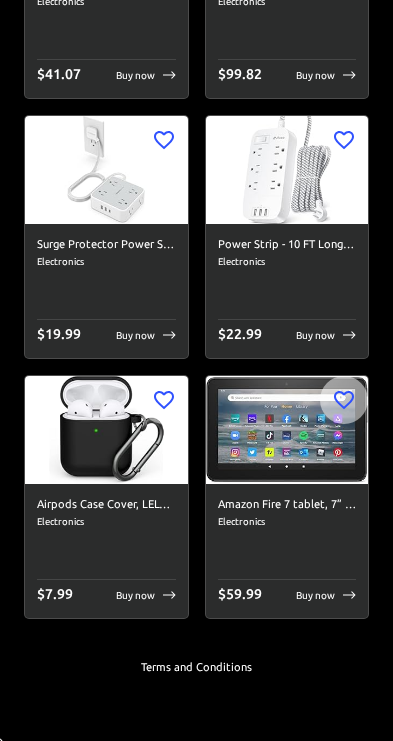 scroll, scrollTop: 25650, scrollLeft: 0, axis: vertical 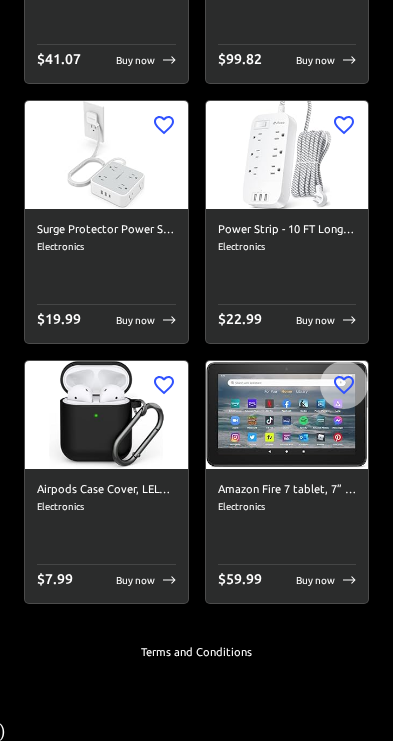 click on "0 Cart 0 Favorites 🇺🇸 US ​ all products amazon devices & accessories appliances audible books & originals automotive baby books camera & photo products cell phones & accessories climate pledge friendly clothing, shoes & jewelry computers & accessories electronics entertainment collectibles grocery & gourmet food handmade products health & household home & kitchen industrial & scientific musical instruments kitchen & dining pet supplies sports & outdoors amazon renewed apps & games arts, crafts & sewing beauty & personal care cds & vinyl mobile money fashion airtime swap crypto Home    <  Electronics ​ Search ​   Filter Clear filters Price range   $ 1  -  $25 $ 26  -  $50 $ 51  -  $100 $ 101  -  $500 $ 501  -  more Category   (1) Amazon Devices & Accessories Appliances Audible Books & Originals Automotive Baby Books Camera & Photo Products Cell Phones & Accessories Climate Pledge Friendly Clothing, Shoes & Jewelry Computers & Accessories Electronics Entertainment Collectibles Grocery & Gourmet Food" at bounding box center [196, -12465] 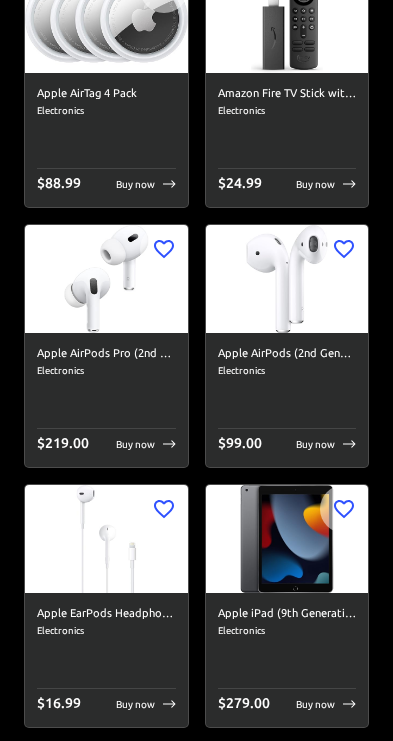 scroll, scrollTop: 0, scrollLeft: 0, axis: both 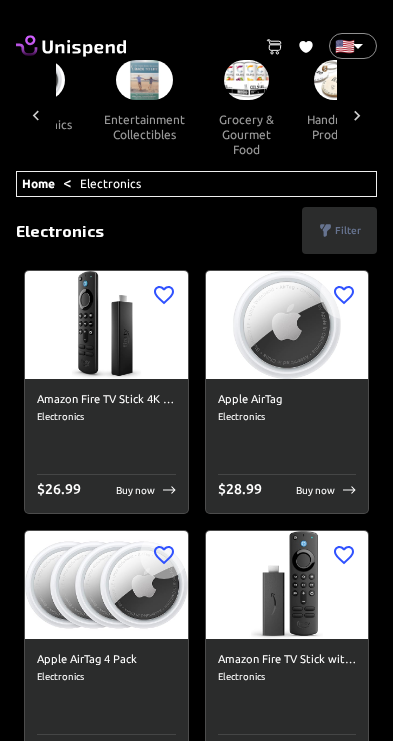 click at bounding box center (246, 80) 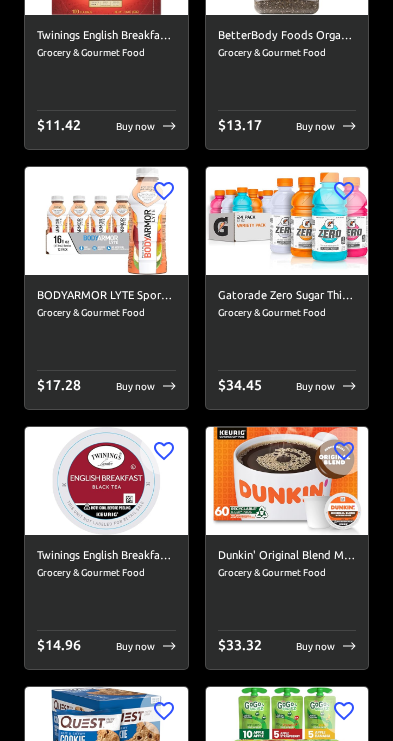 scroll, scrollTop: 7174, scrollLeft: 0, axis: vertical 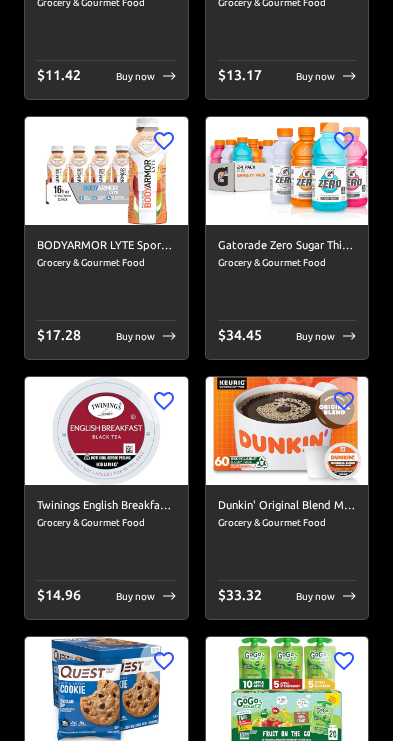 click at bounding box center (106, 171) 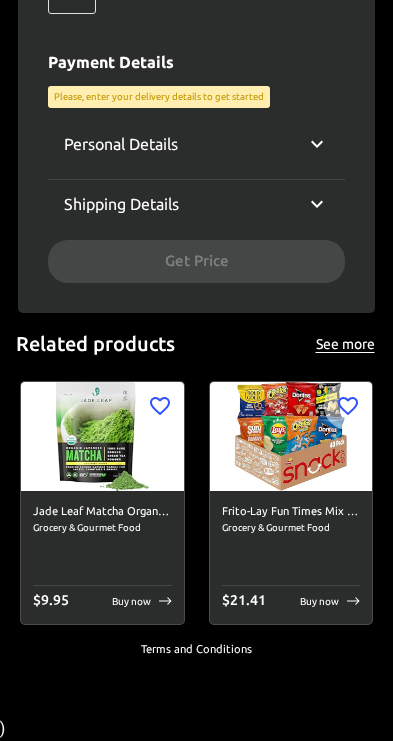 scroll, scrollTop: 0, scrollLeft: 0, axis: both 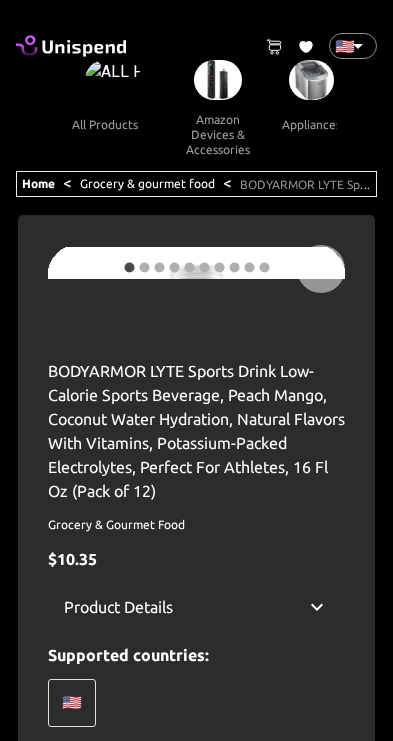 type on "[EMAIL_ADDRESS][DOMAIN_NAME]" 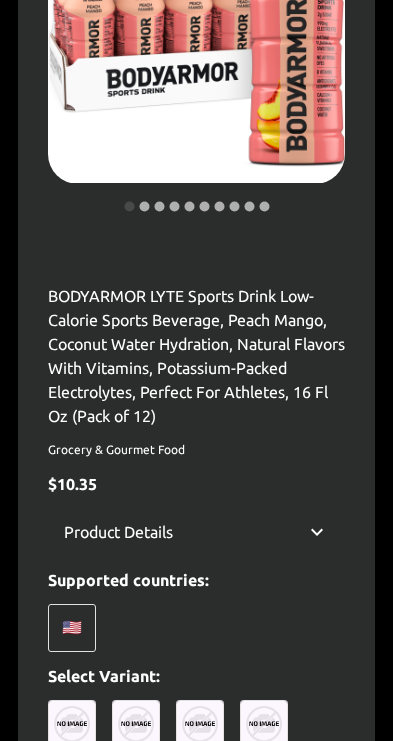 scroll, scrollTop: 611, scrollLeft: 0, axis: vertical 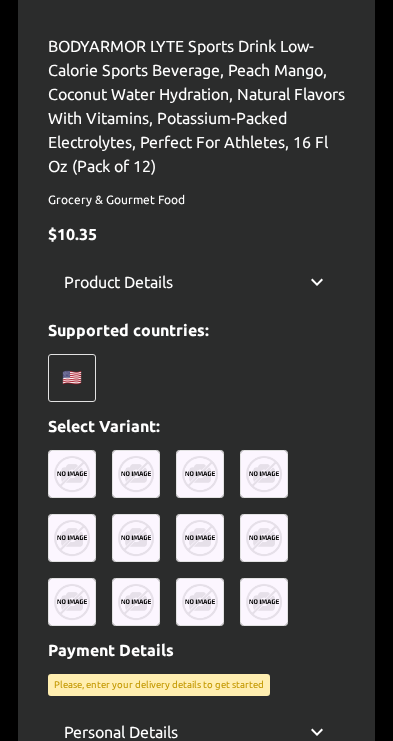 click on "🇺🇸" at bounding box center [72, 378] 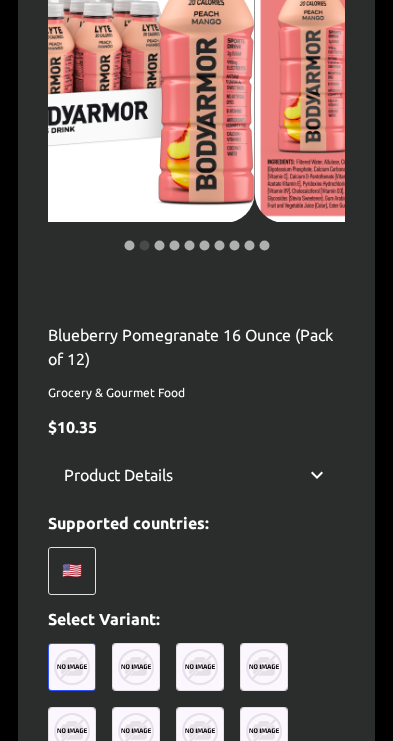 scroll, scrollTop: 452, scrollLeft: 0, axis: vertical 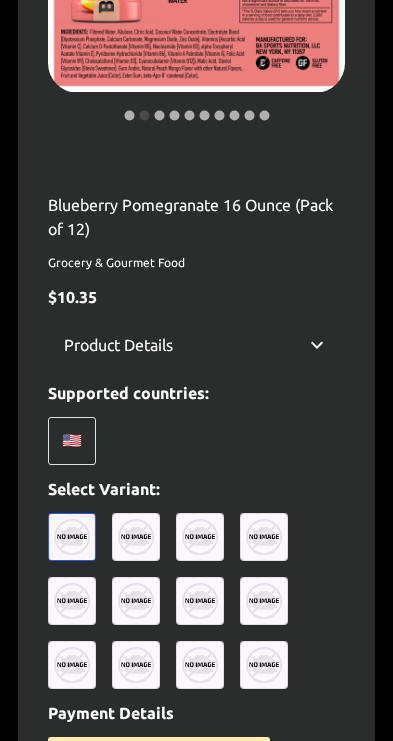 click at bounding box center [136, 537] 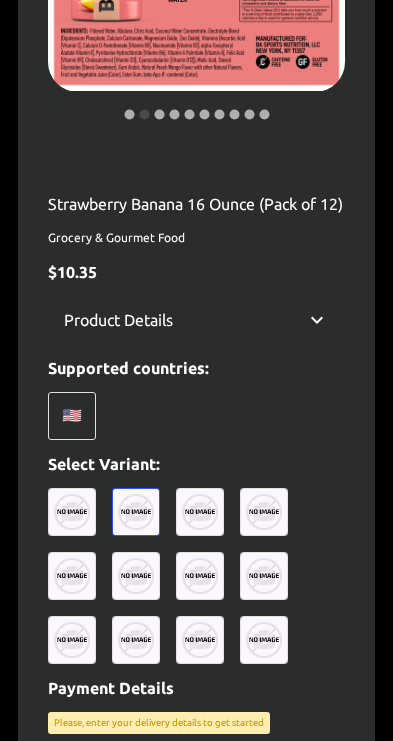 click at bounding box center [200, 512] 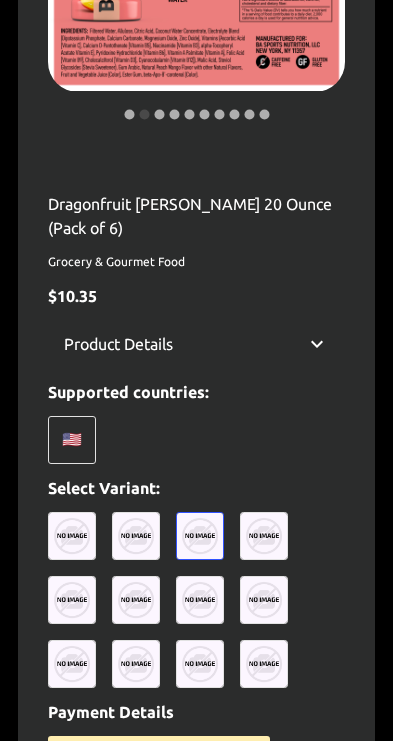 click at bounding box center [200, 536] 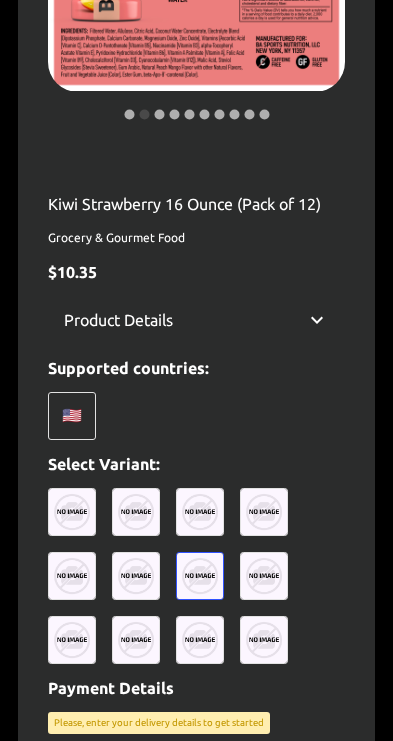 click at bounding box center [264, 640] 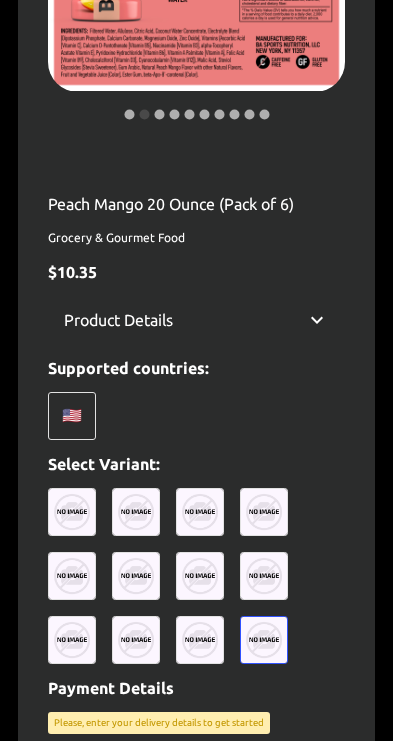 click at bounding box center (200, 640) 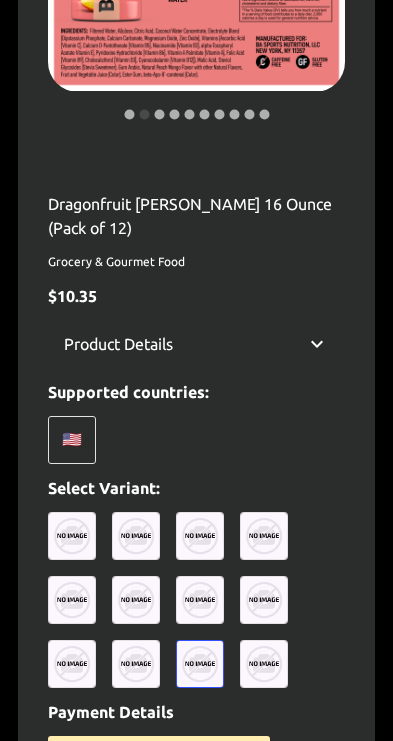 click at bounding box center (136, 664) 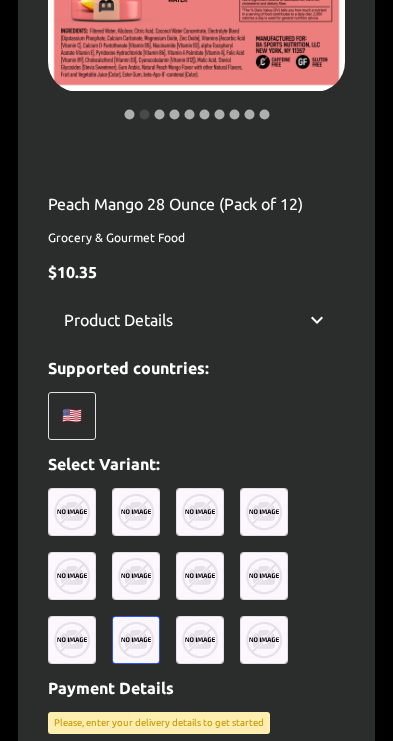click at bounding box center [72, 640] 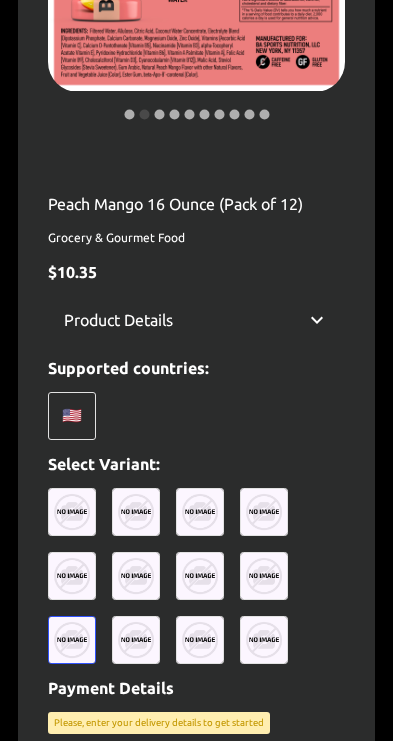 click at bounding box center (72, 576) 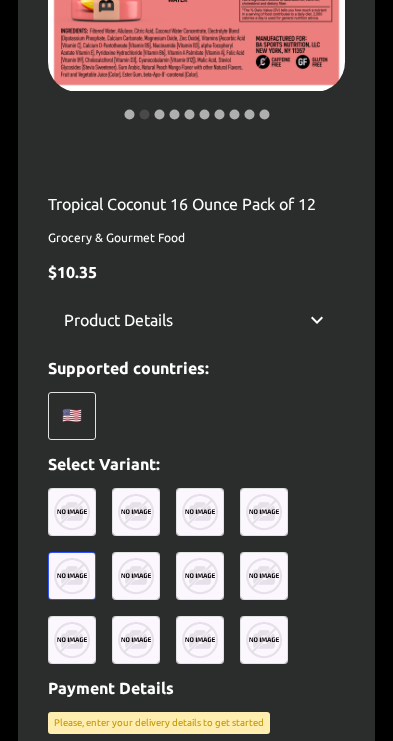 click at bounding box center (136, 576) 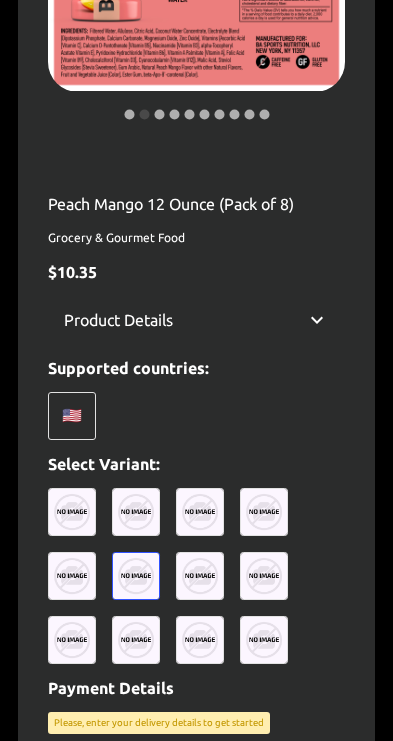 click at bounding box center (200, 576) 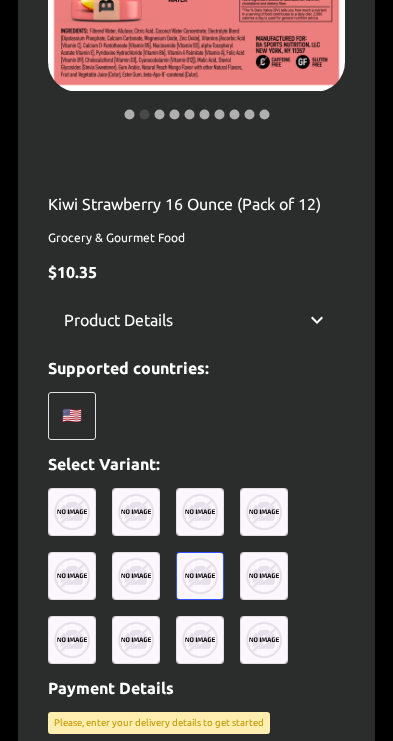 click at bounding box center (264, 576) 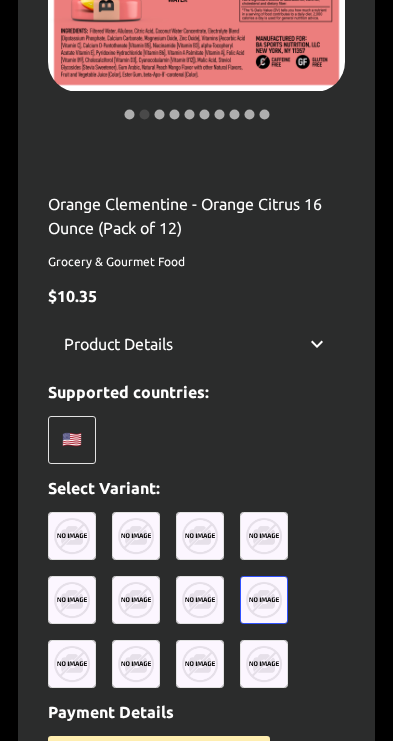 click at bounding box center [264, 536] 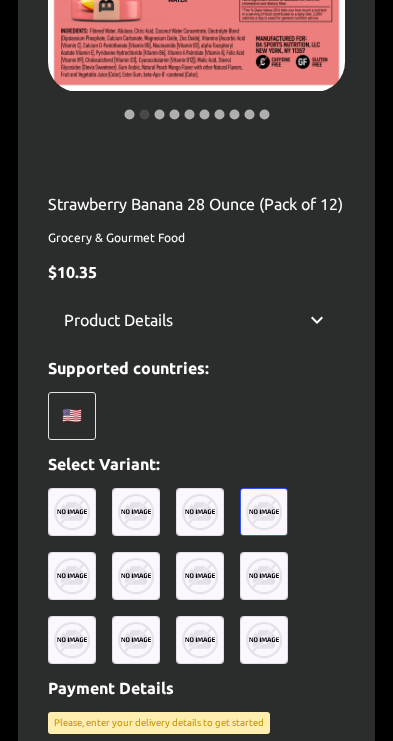 click at bounding box center (200, 512) 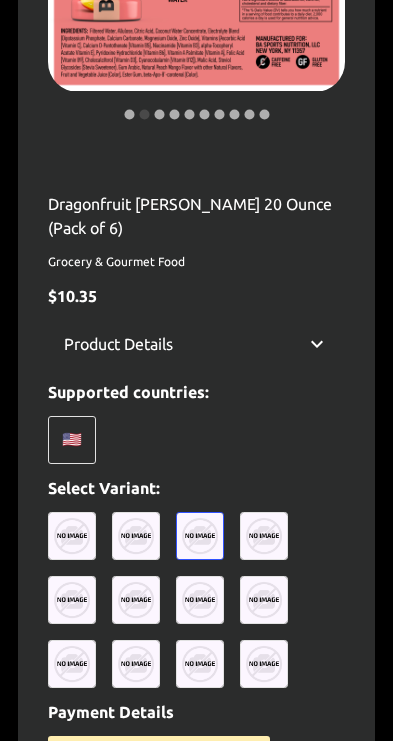 click at bounding box center [136, 536] 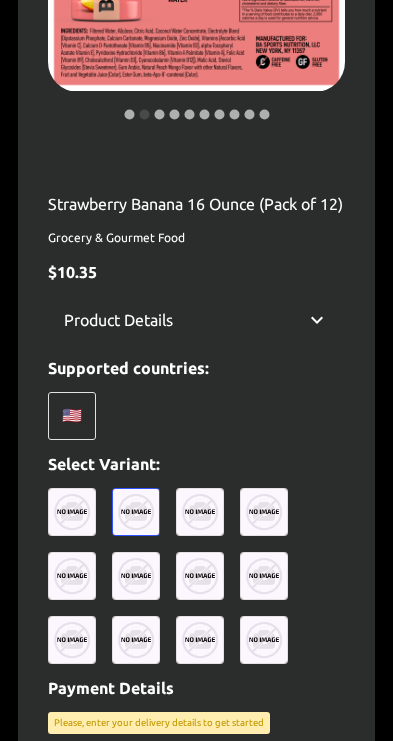 click at bounding box center (72, 512) 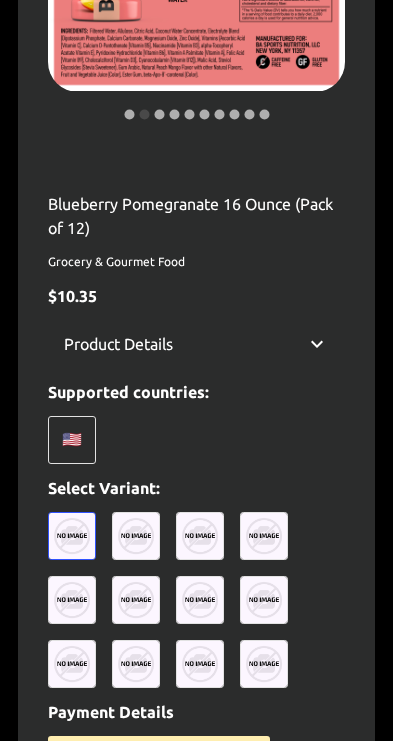 click at bounding box center [136, 536] 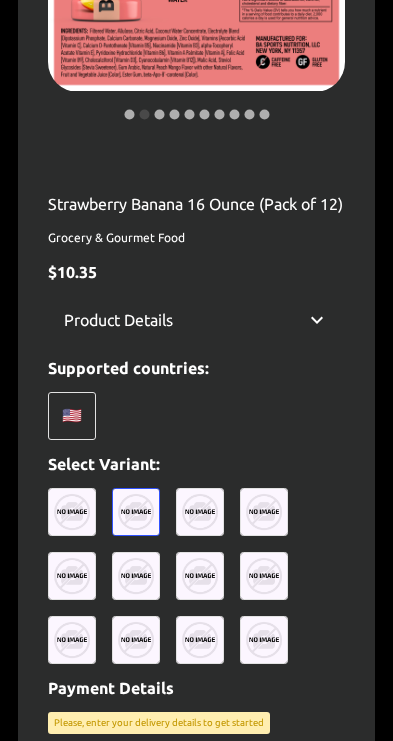 click at bounding box center (72, 512) 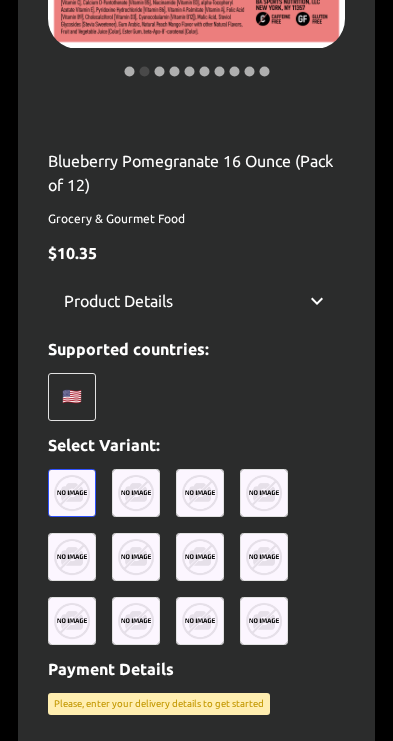scroll, scrollTop: 497, scrollLeft: 0, axis: vertical 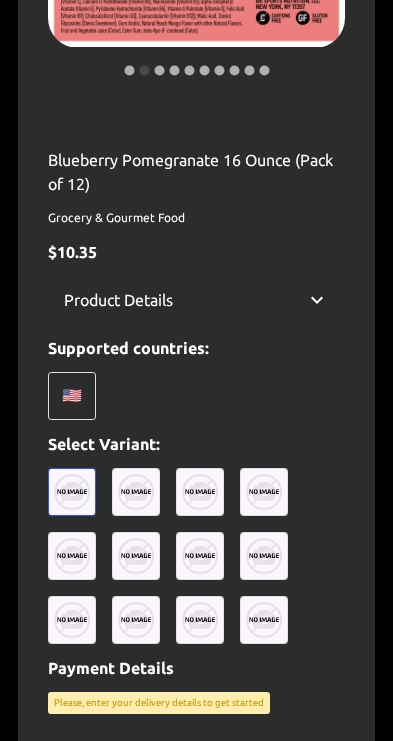 click at bounding box center (72, 492) 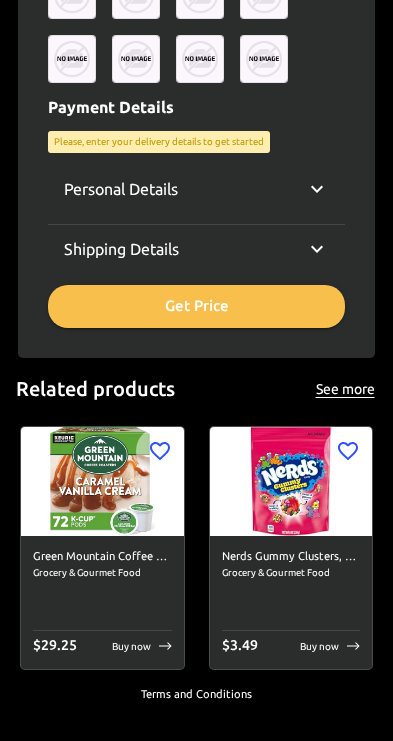 scroll, scrollTop: 1098, scrollLeft: 0, axis: vertical 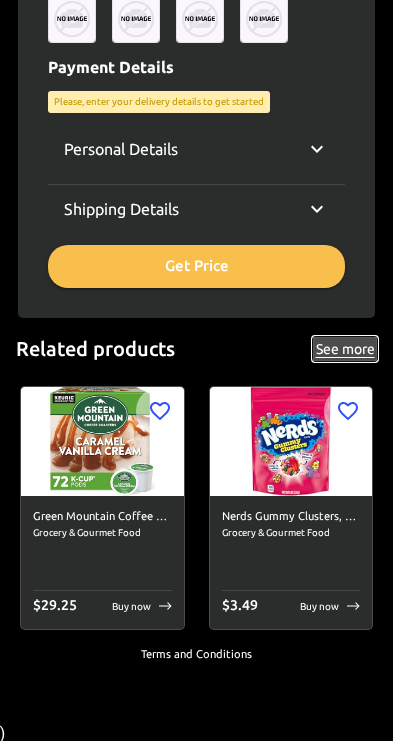 click on "See more" at bounding box center (345, 349) 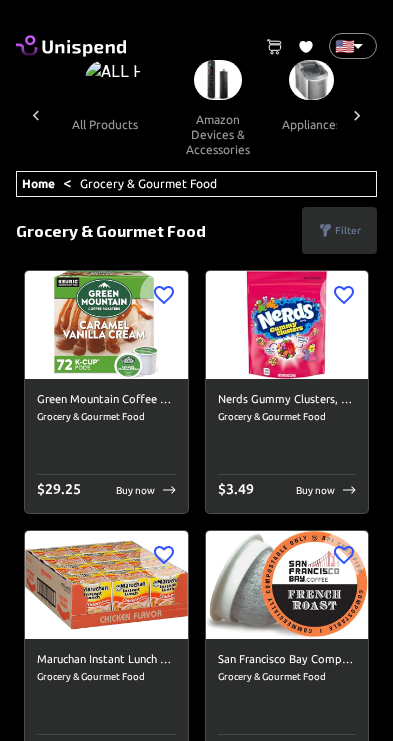 scroll, scrollTop: 0, scrollLeft: 1115, axis: horizontal 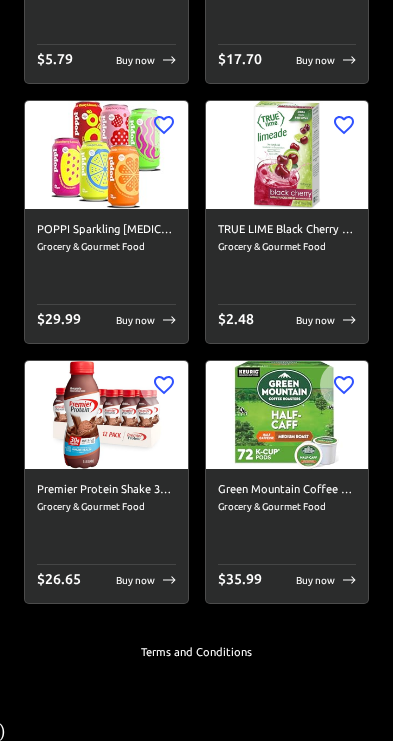 click on "Green Mountain Coffee Roasters Half Caff, Single-Serve Keurig K-Cup Pods, Medium Roast Coffee, 12 Count (Pack of 6), Total 72 Count   Grocery & Gourmet Food $ 35.99 Buy now" at bounding box center (287, 536) 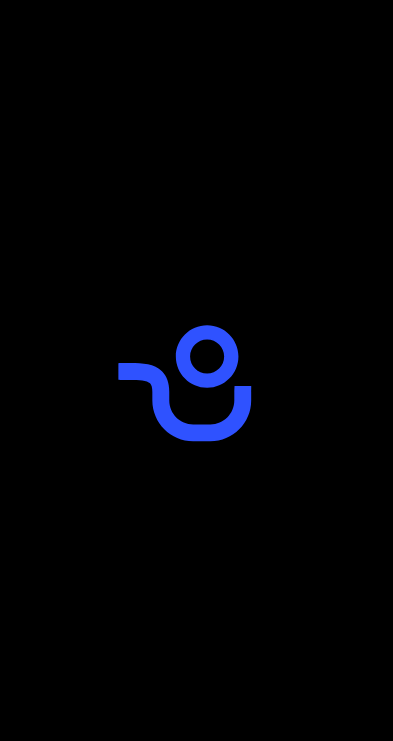 scroll, scrollTop: 0, scrollLeft: 0, axis: both 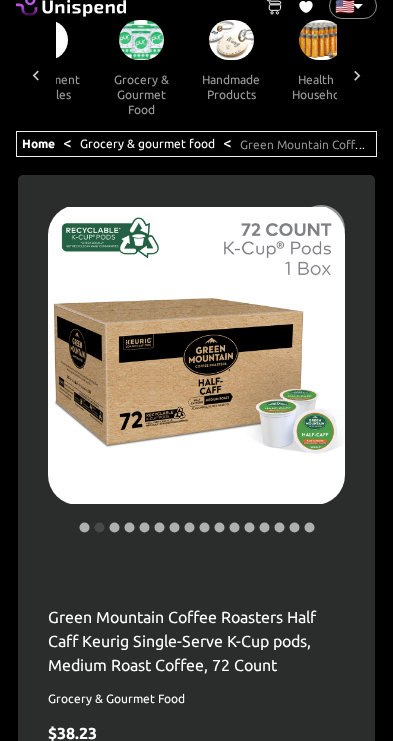 click on "handmade products" at bounding box center (231, 87) 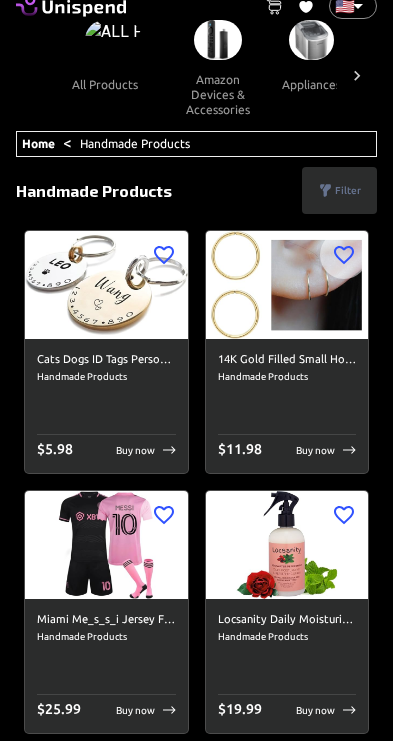 scroll, scrollTop: 0, scrollLeft: 0, axis: both 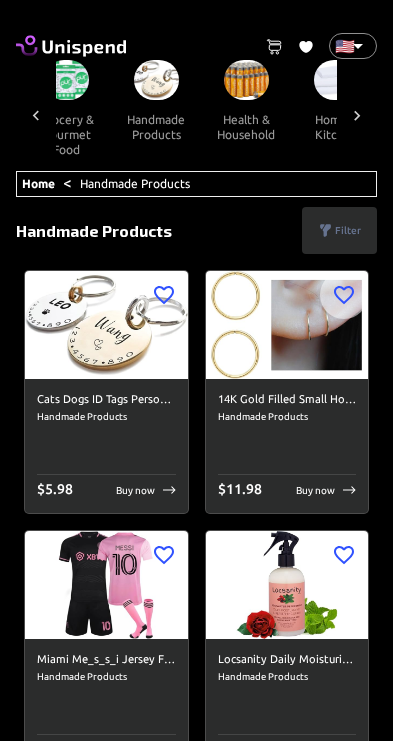 click on "health & household" at bounding box center [246, 127] 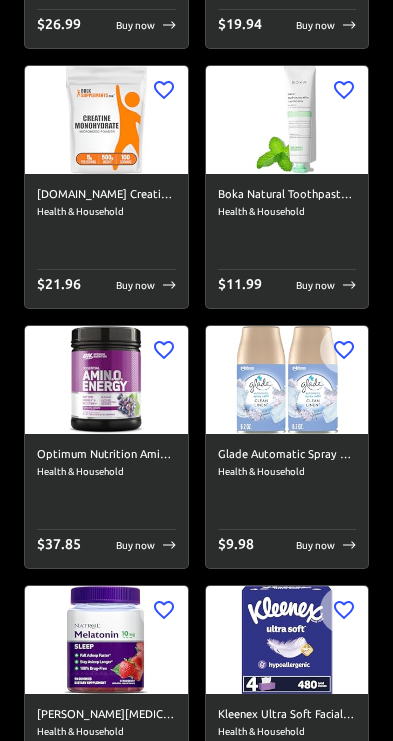 scroll, scrollTop: 11143, scrollLeft: 0, axis: vertical 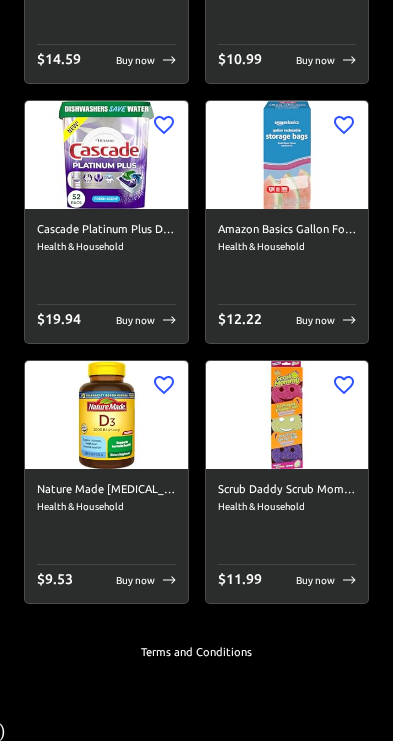 click on "Nature Made [MEDICAL_DATA] 1000 IU (25 mcg), Dietary Supplement for Bone, Teeth, Muscle and Immune Health Support, 300 Softgels, 300 Day Supply   Health & Household $ 9.53 Buy now" at bounding box center (106, 536) 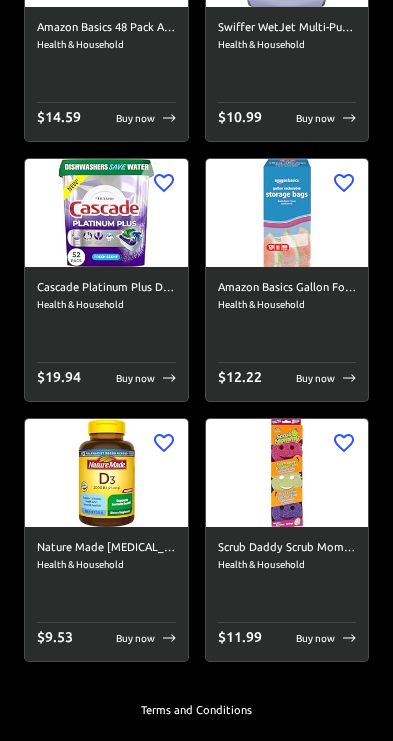 scroll, scrollTop: 0, scrollLeft: 0, axis: both 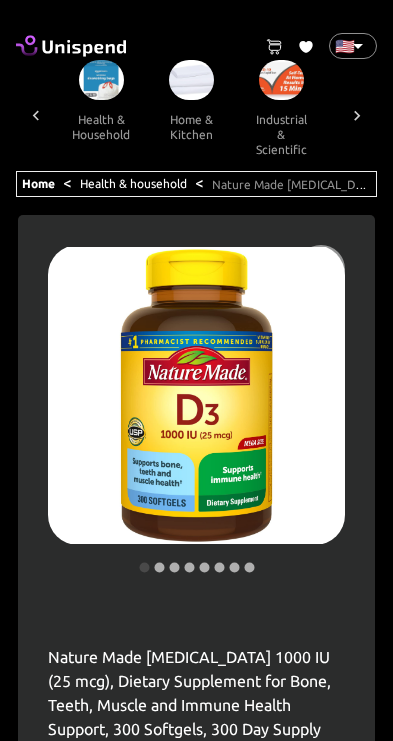 click at bounding box center (191, 80) 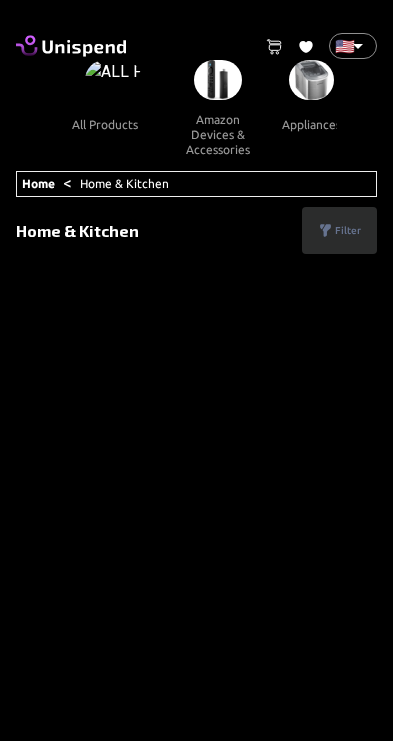 scroll, scrollTop: 0, scrollLeft: 1387, axis: horizontal 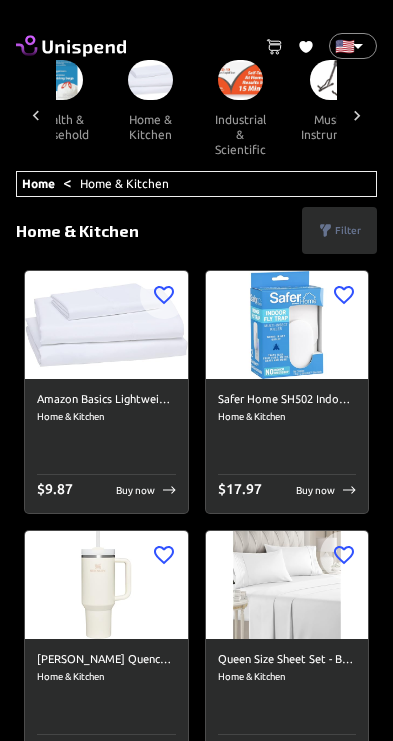 click on "industrial & scientific" at bounding box center (240, 134) 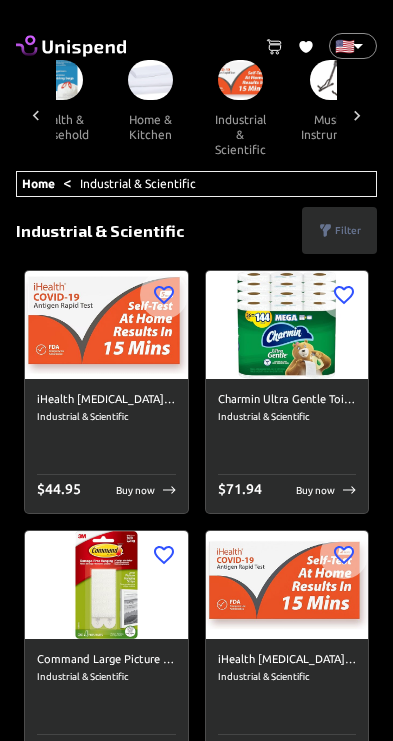 click on "musical instruments" at bounding box center [334, 127] 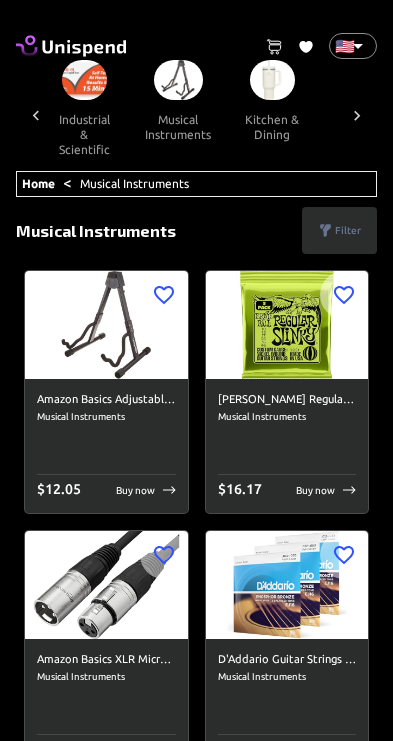 scroll, scrollTop: 0, scrollLeft: 1717, axis: horizontal 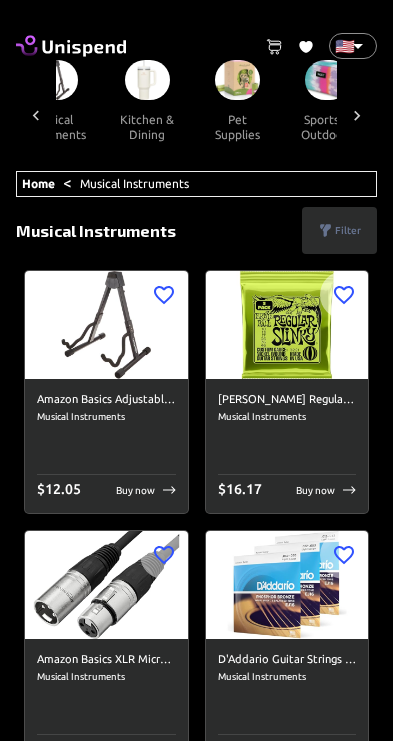 click on "pet supplies" at bounding box center [237, 127] 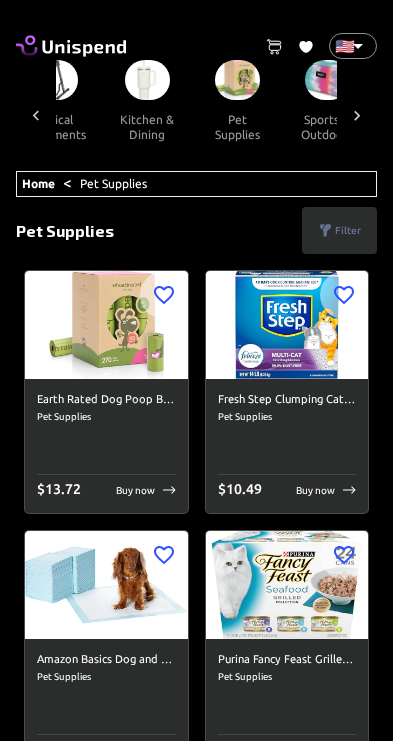click on "sports & outdoors" at bounding box center (327, 127) 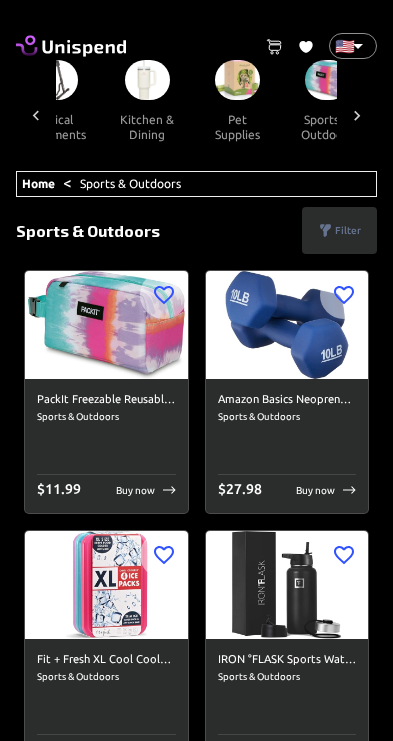 scroll, scrollTop: 0, scrollLeft: 1845, axis: horizontal 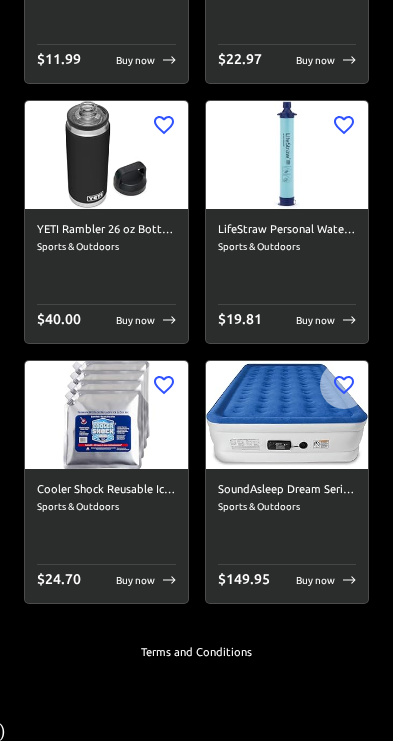 click on "Cooler Shock Reusable Ice Packs for Cooler - Long-Lasting Cold Freezer Packs for Coolers &amp; Lunch Bags - Cooler Ice Packs for Lunch Box, School, Beach, Fishing, Camping Gear   Sports & Outdoors $ 24.70 Buy now" at bounding box center (106, 536) 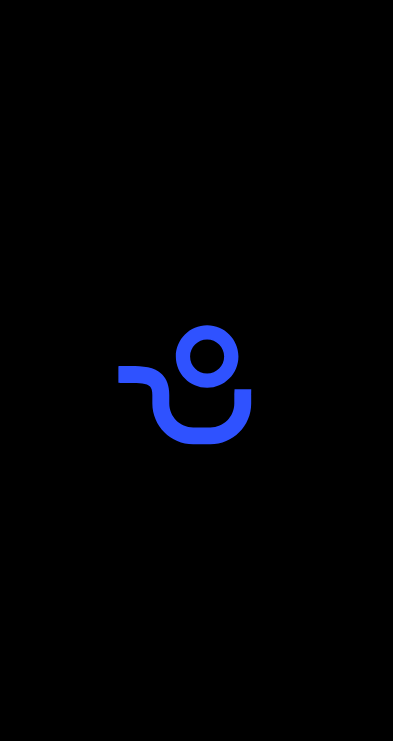 scroll, scrollTop: 0, scrollLeft: 0, axis: both 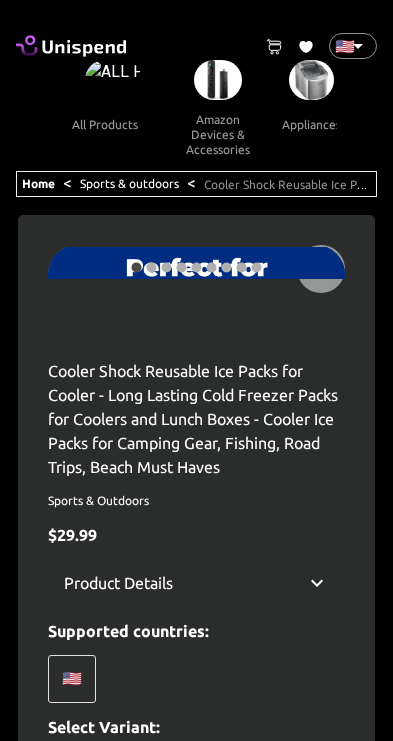 type on "[EMAIL_ADDRESS][DOMAIN_NAME]" 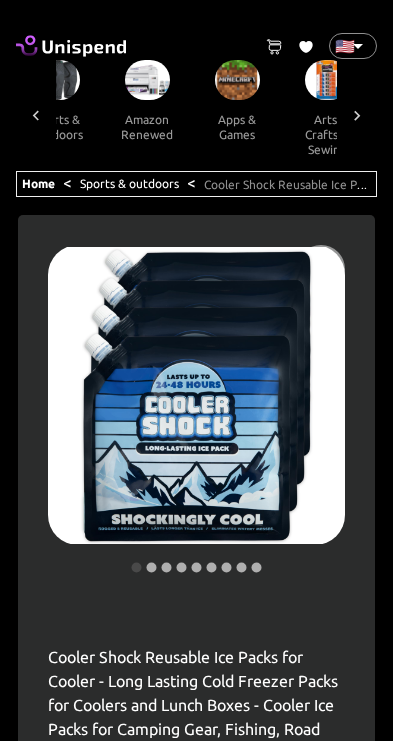 scroll, scrollTop: 0, scrollLeft: 2115, axis: horizontal 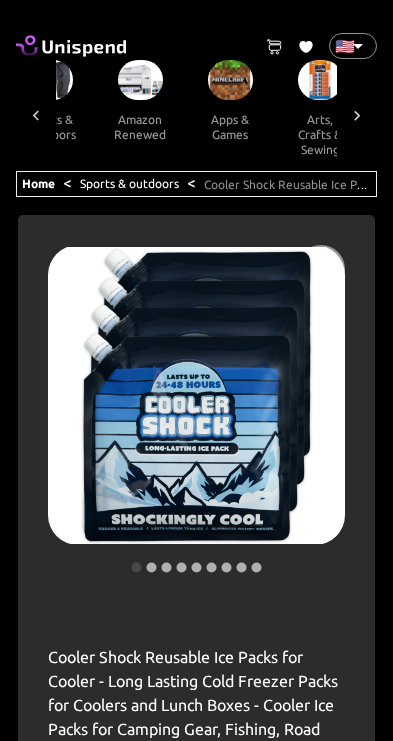 click on "apps & games" at bounding box center [230, 127] 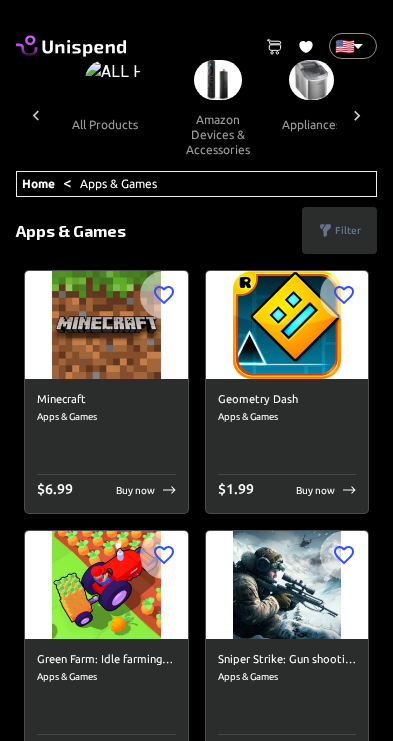 scroll, scrollTop: 0, scrollLeft: 2025, axis: horizontal 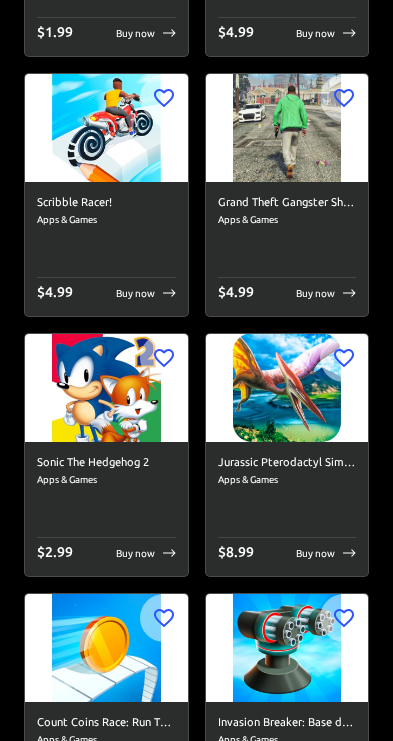 click on "Jurassic Pterodactyl Sim - be a flying dinosaur!   Apps & Games $ 8.99 Buy now" at bounding box center (287, 509) 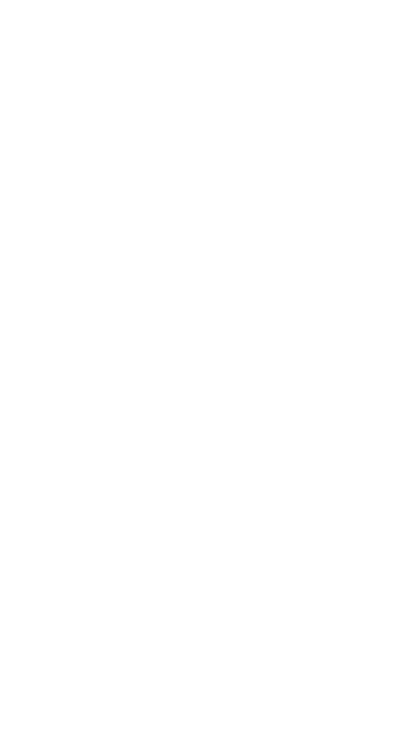 scroll, scrollTop: 0, scrollLeft: 0, axis: both 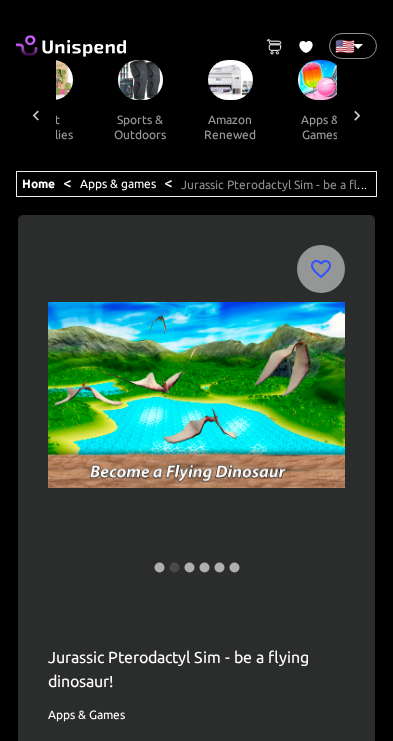 click 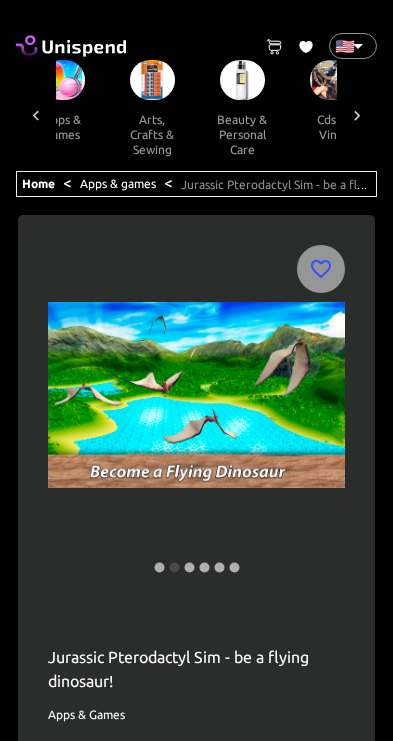 scroll, scrollTop: 0, scrollLeft: 2301, axis: horizontal 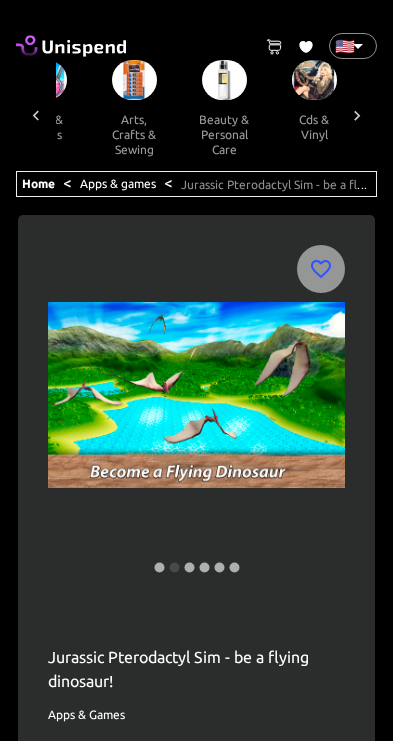 click at bounding box center (134, 80) 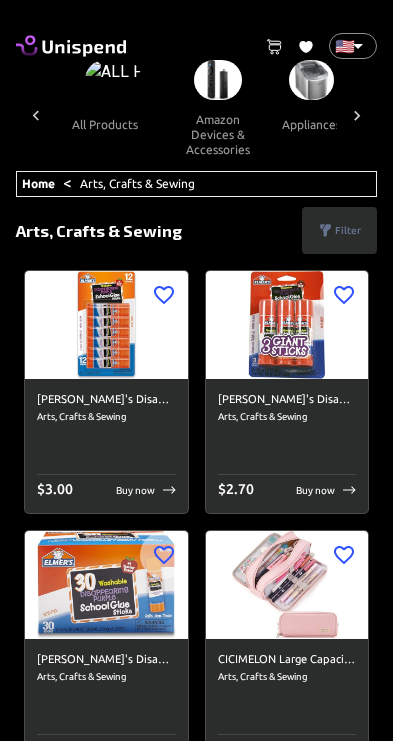 scroll, scrollTop: 0, scrollLeft: 2115, axis: horizontal 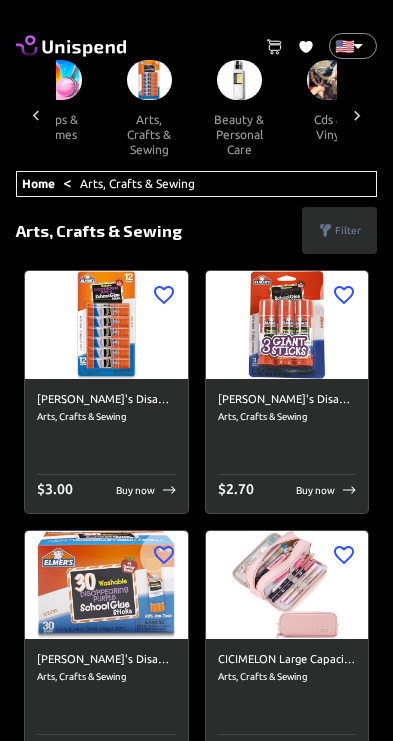 click on "beauty & personal care" at bounding box center (239, 134) 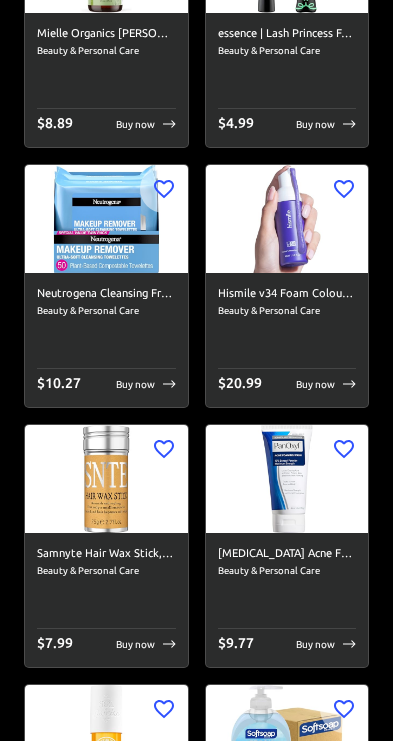 scroll, scrollTop: 0, scrollLeft: 0, axis: both 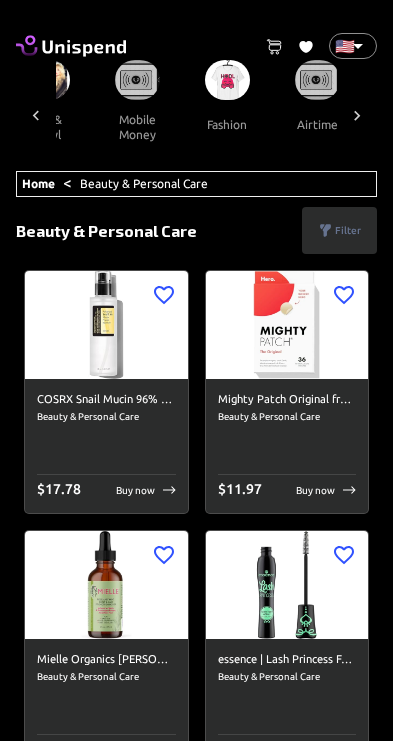 click at bounding box center [137, 80] 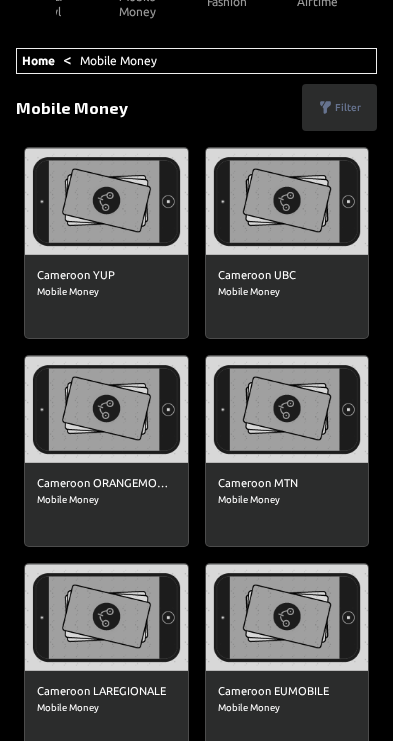 scroll, scrollTop: 0, scrollLeft: 0, axis: both 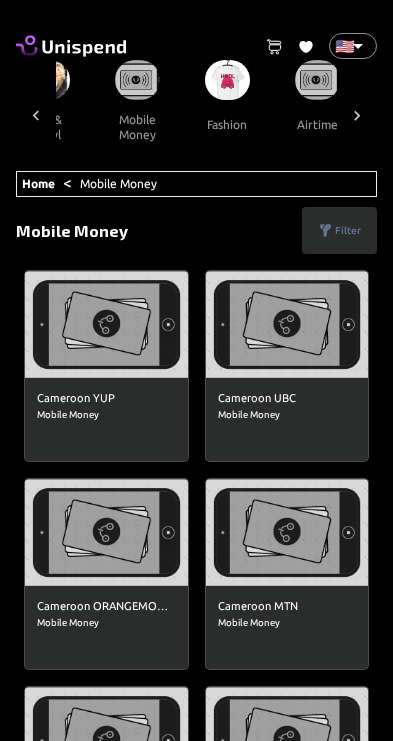 click on "fashion" at bounding box center [227, 124] 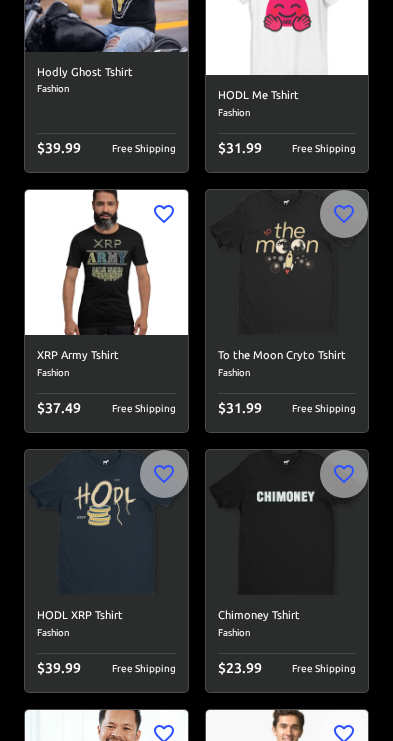 scroll, scrollTop: 0, scrollLeft: 0, axis: both 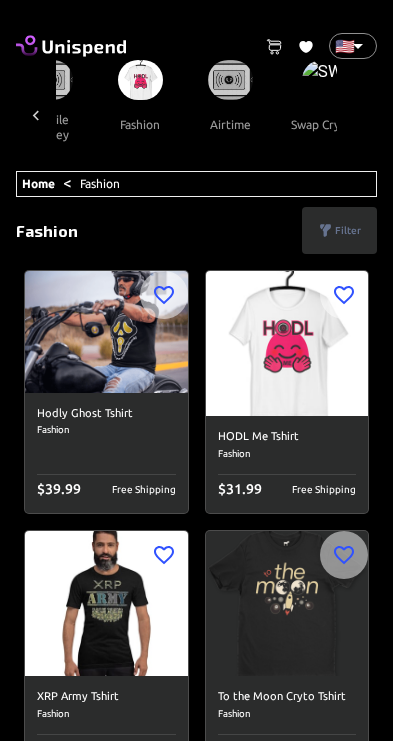 click at bounding box center (230, 80) 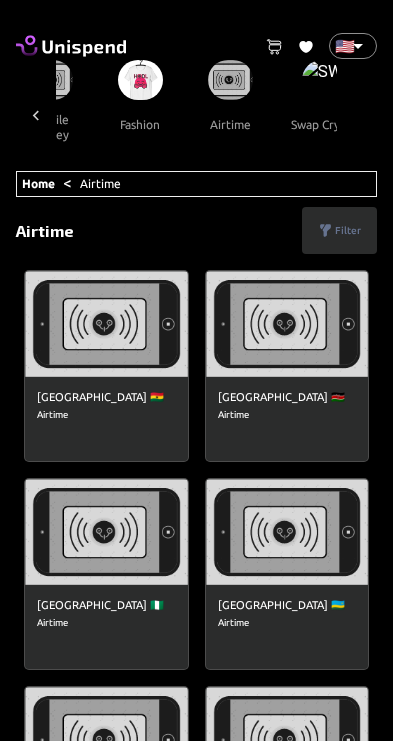 click on "swap crypto" at bounding box center [325, 124] 